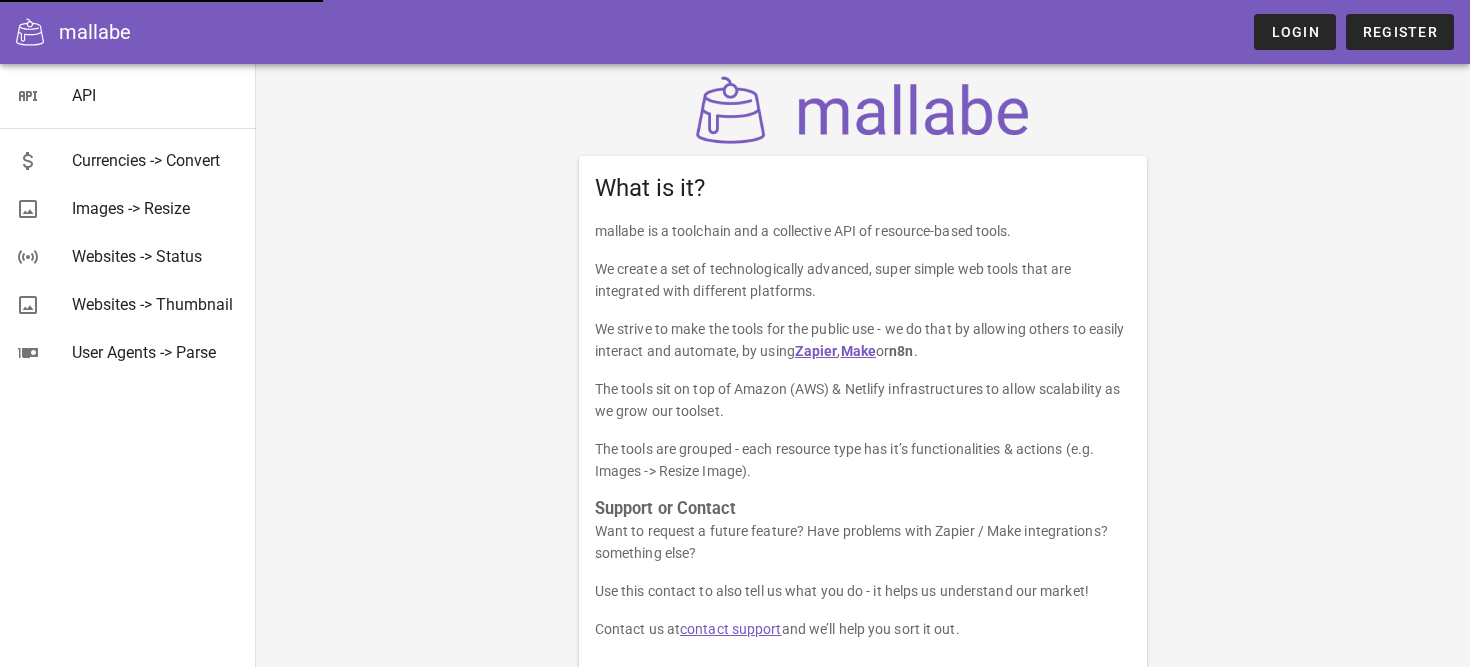 scroll, scrollTop: 0, scrollLeft: 0, axis: both 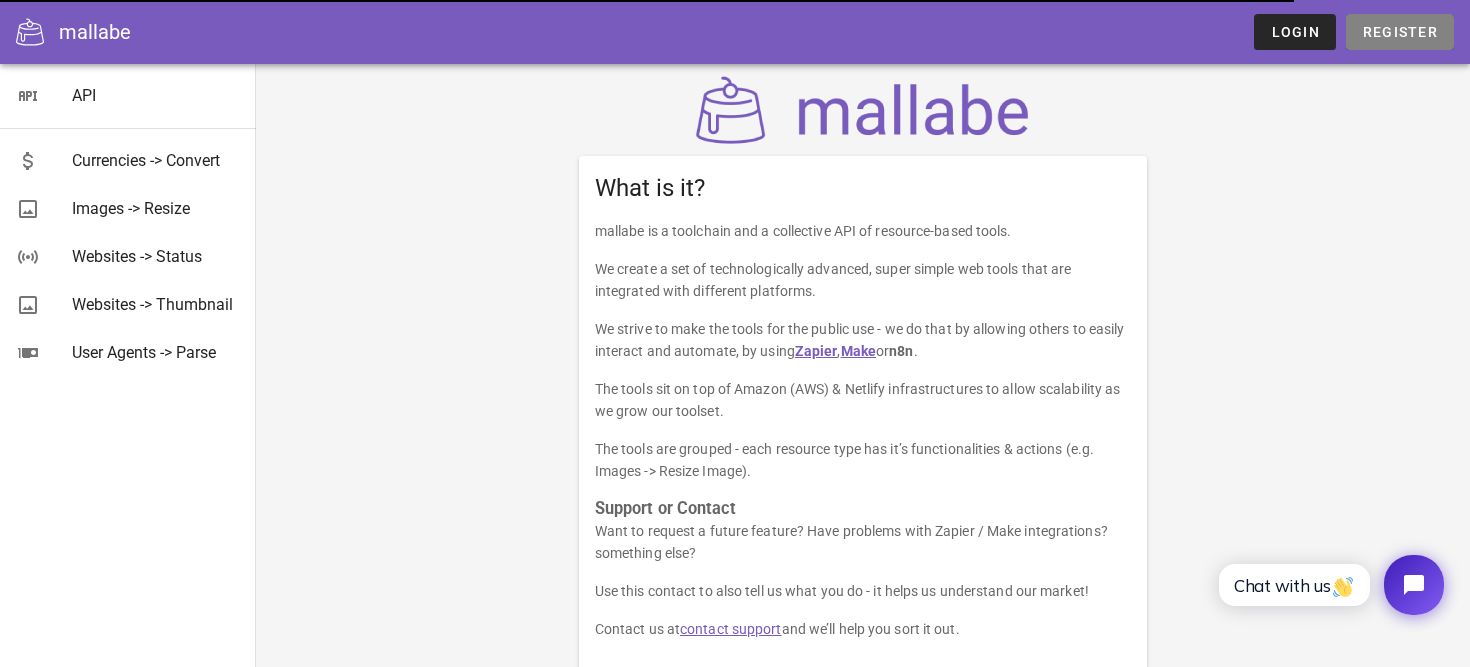 click on "Register" at bounding box center (1400, 32) 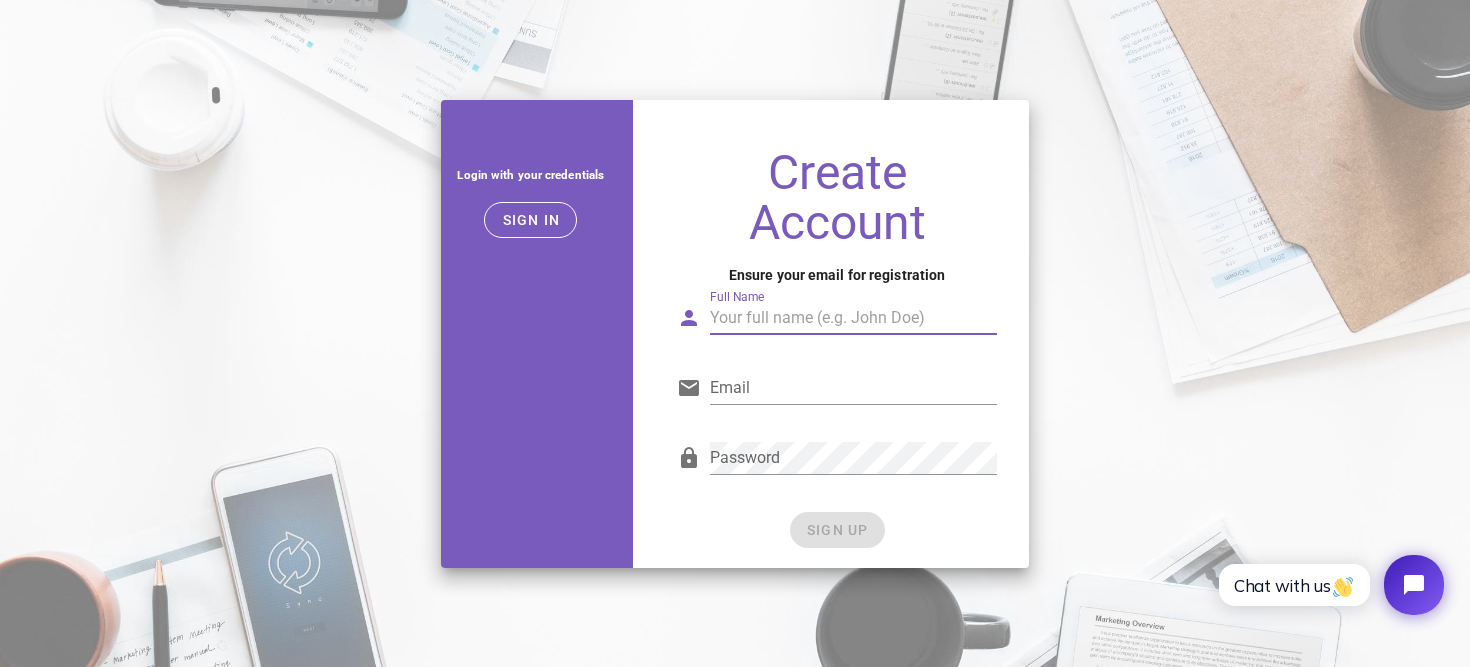 click on "Full Name" at bounding box center [853, 318] 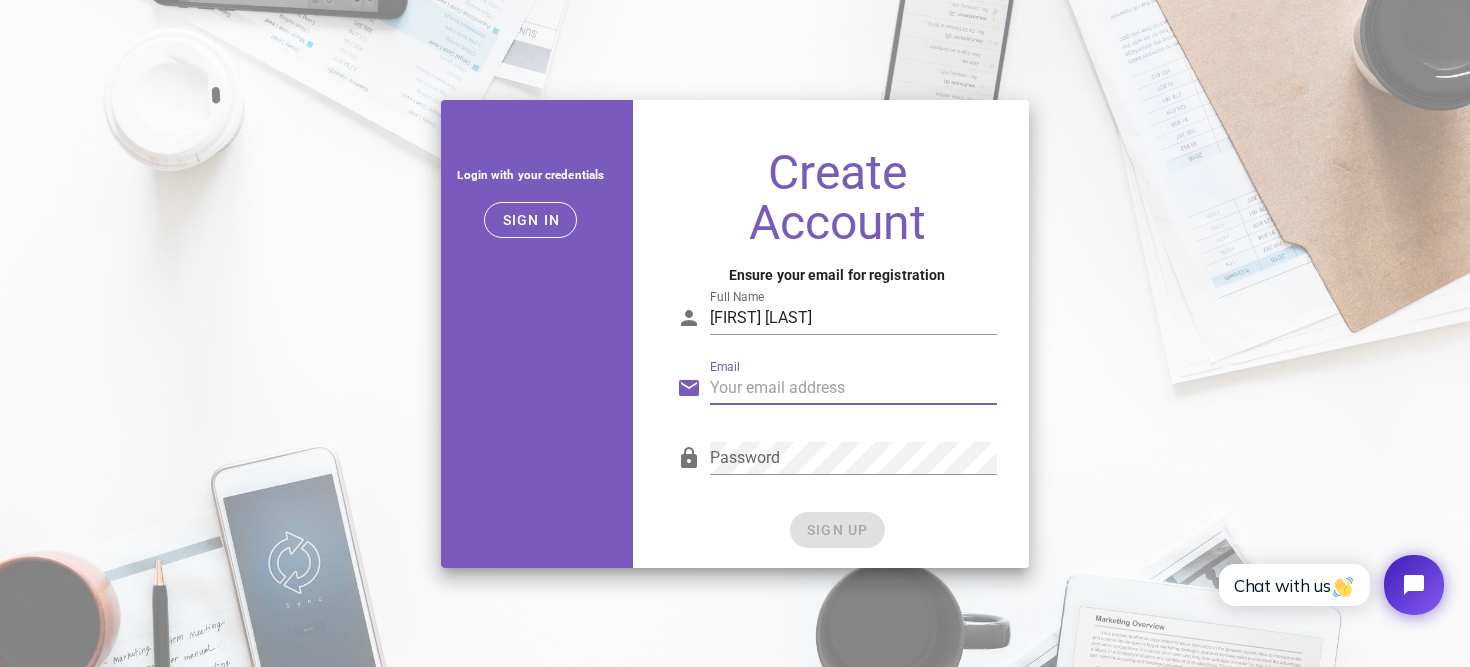 click on "Email" at bounding box center (853, 388) 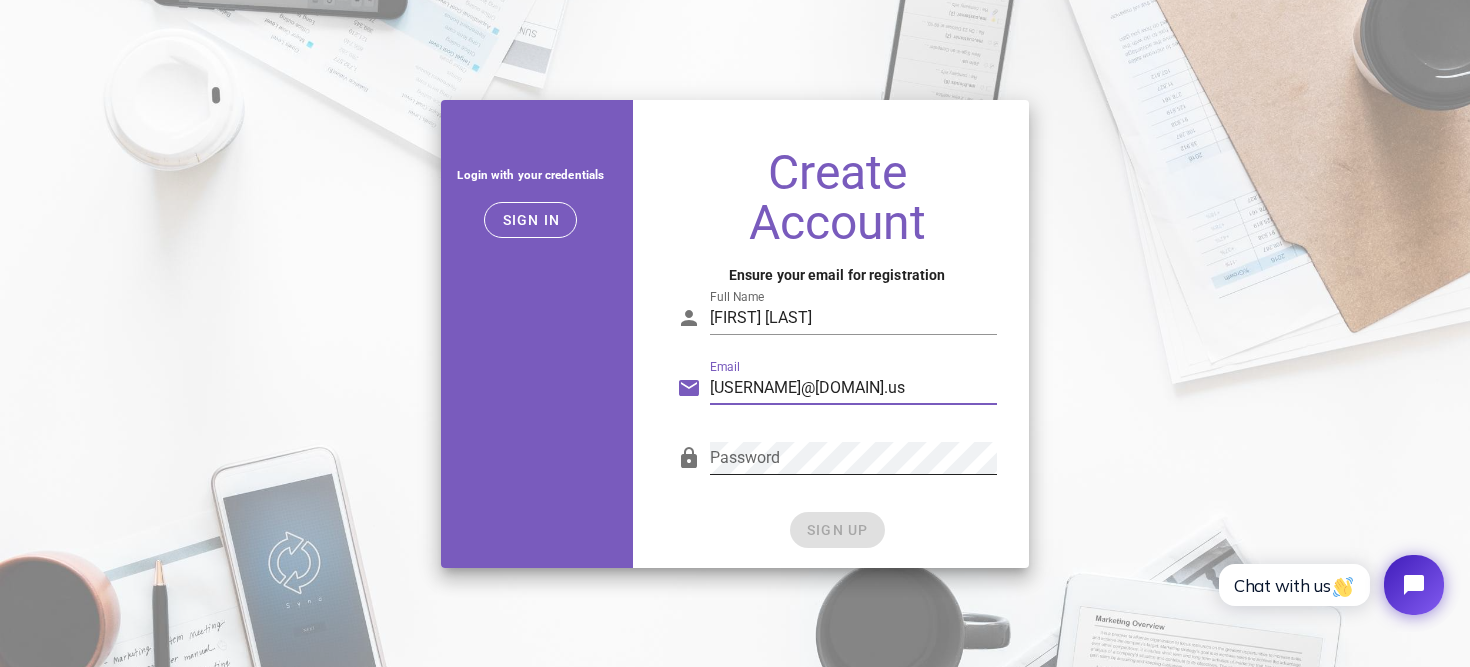 type on "[USERNAME]@[DOMAIN].us" 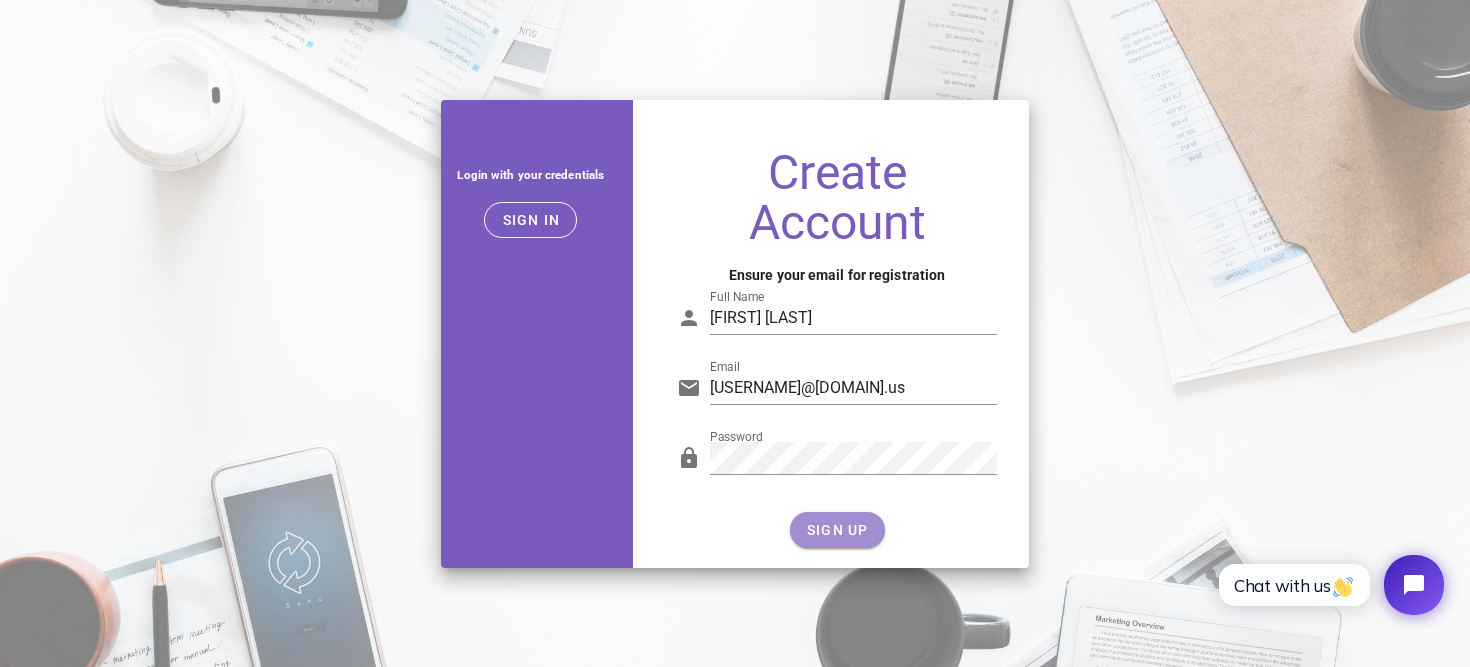 click on "SIGN UP" at bounding box center [837, 530] 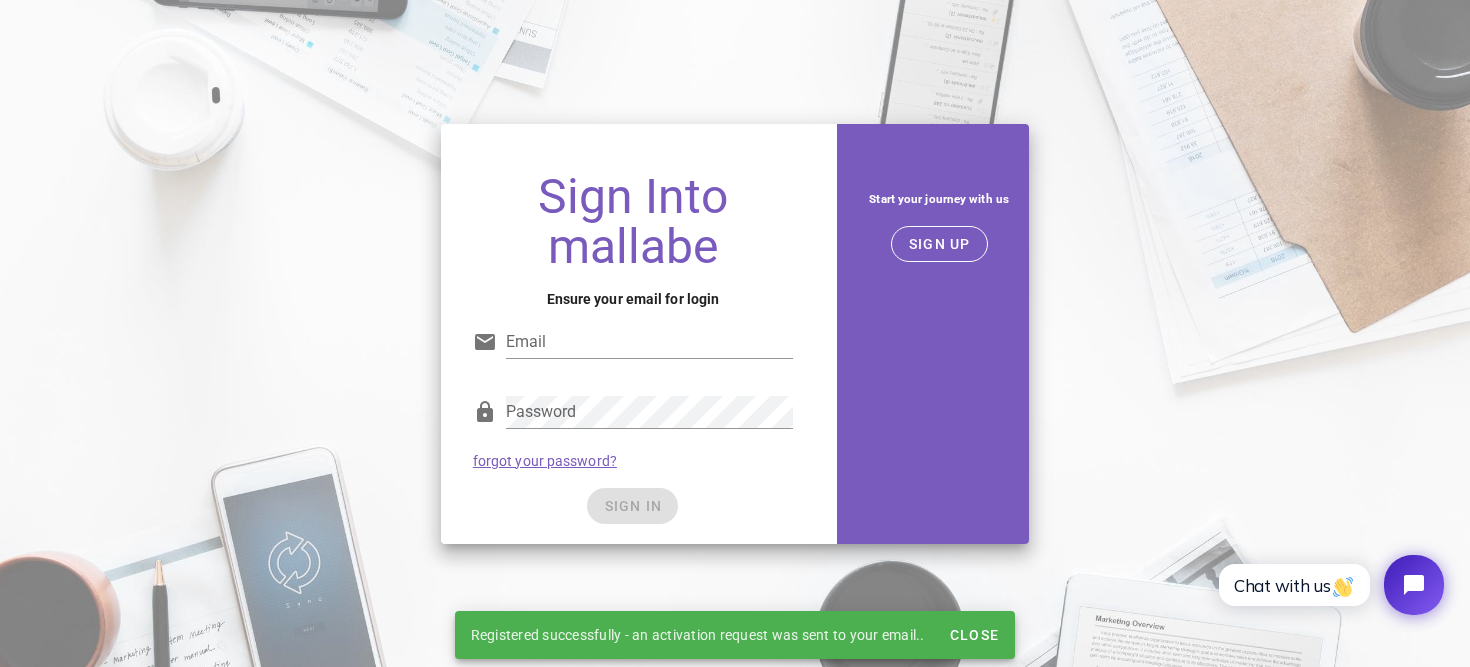 type on "[USERNAME]@[DOMAIN].us" 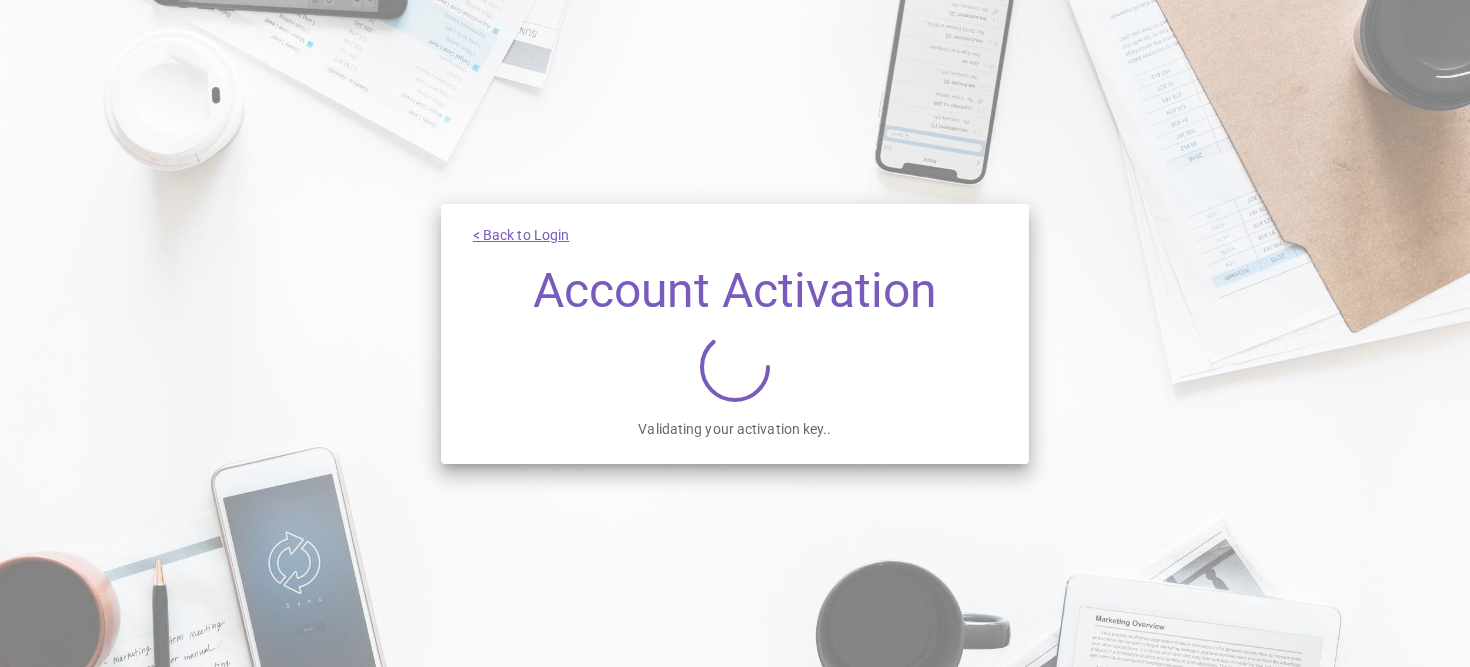 scroll, scrollTop: 0, scrollLeft: 0, axis: both 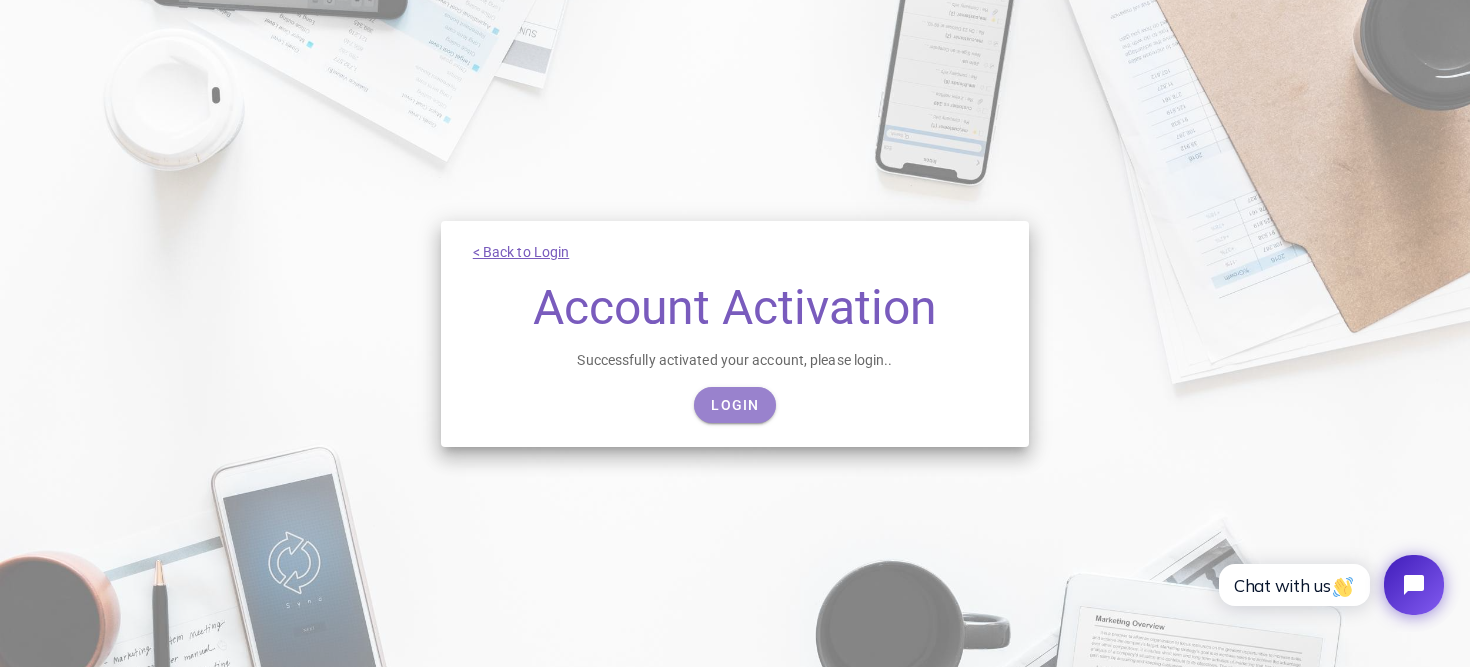 click on "Login" at bounding box center (734, 405) 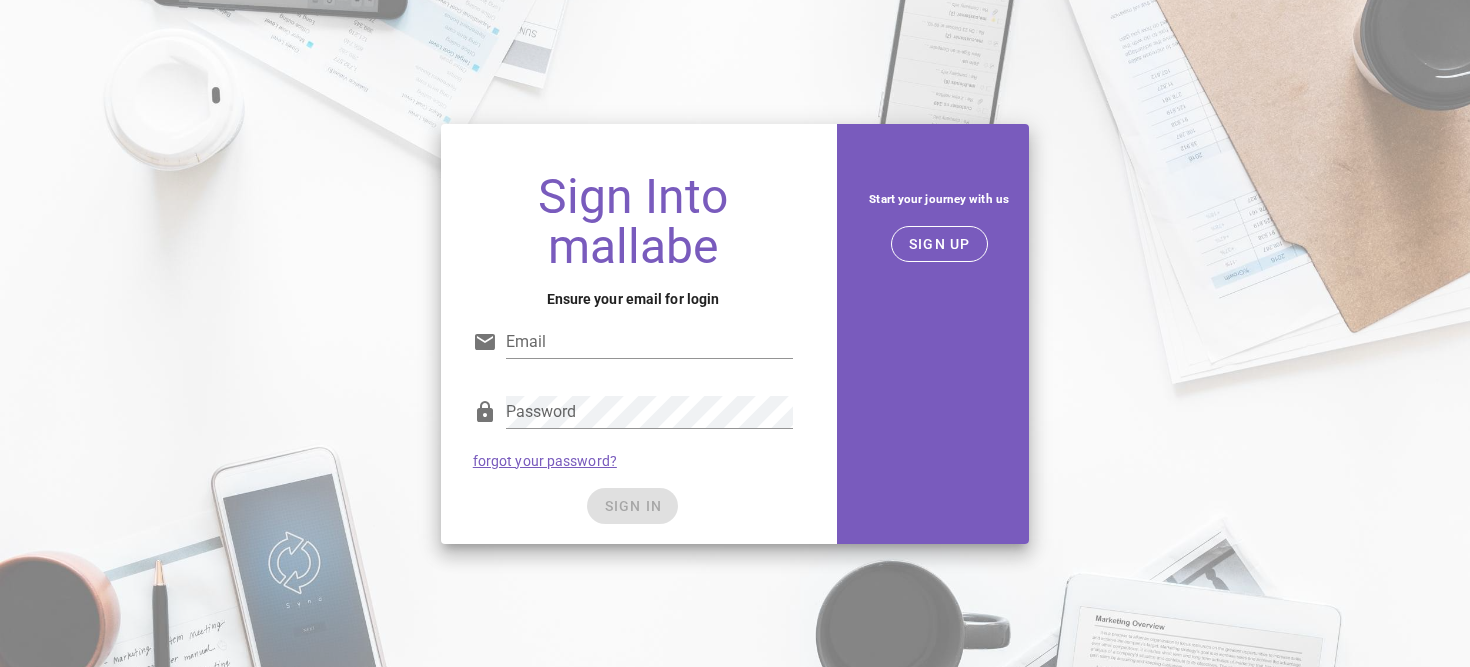 scroll, scrollTop: 0, scrollLeft: 0, axis: both 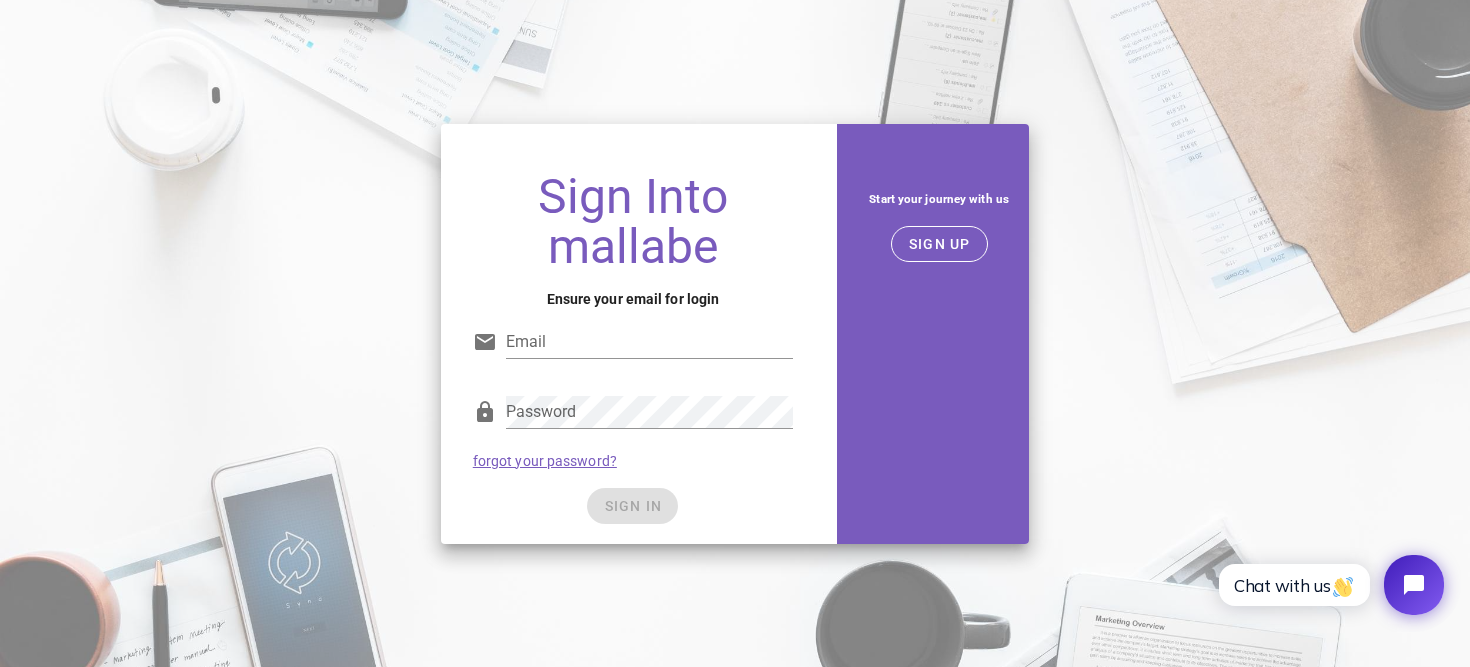 type on "[USERNAME]@[DOMAIN].us" 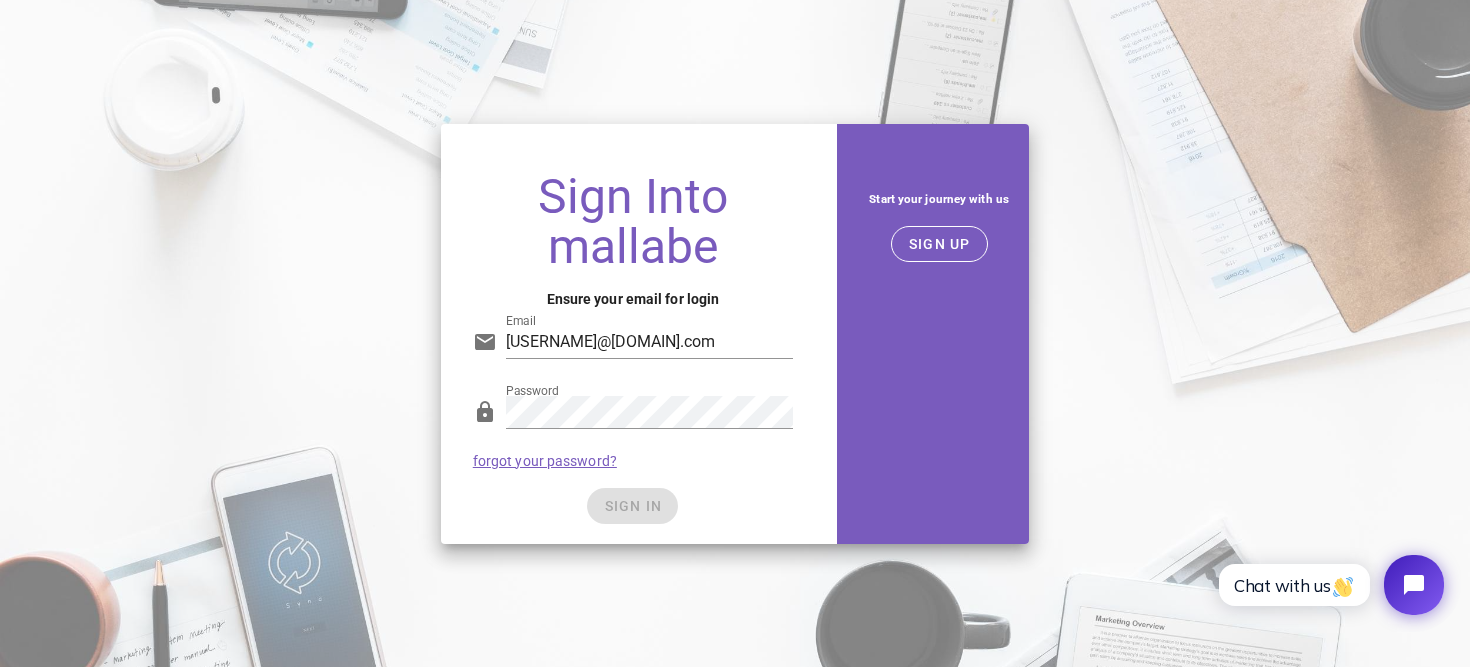 click on "SIGN IN" at bounding box center [633, 506] 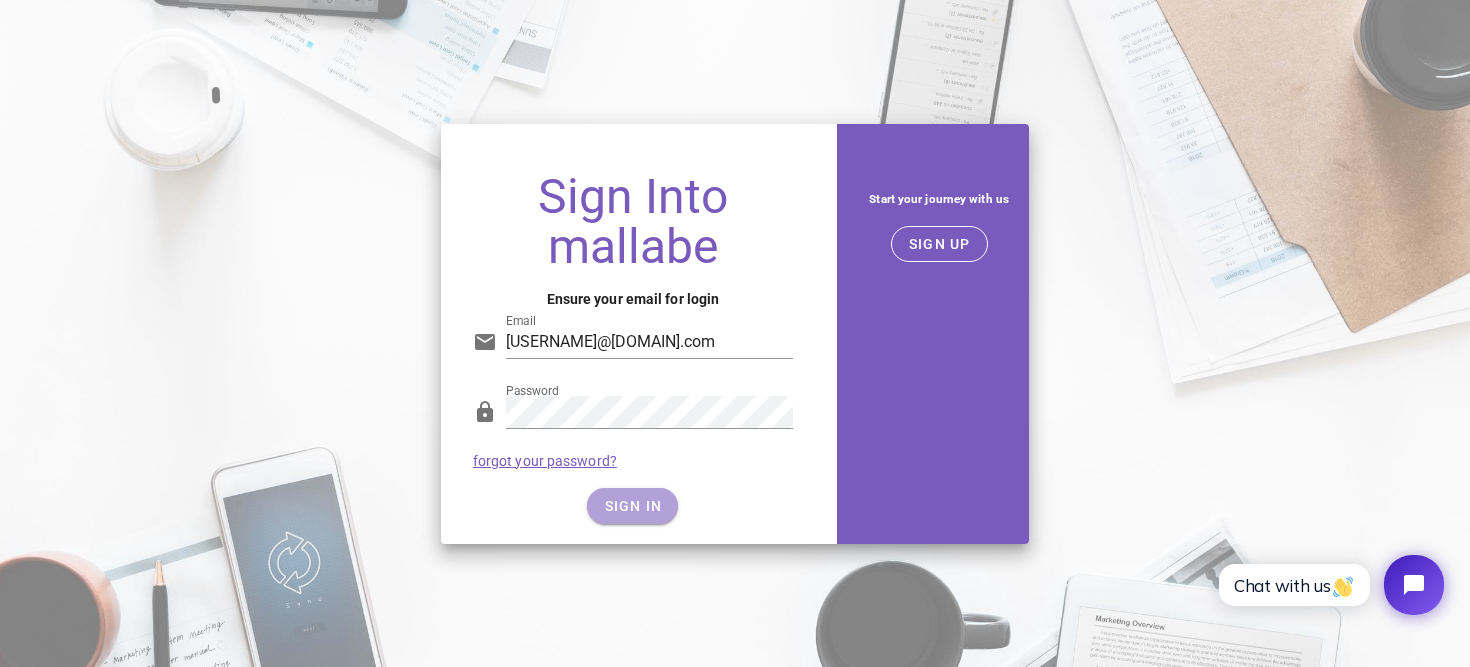 click on "SIGN IN" at bounding box center (632, 506) 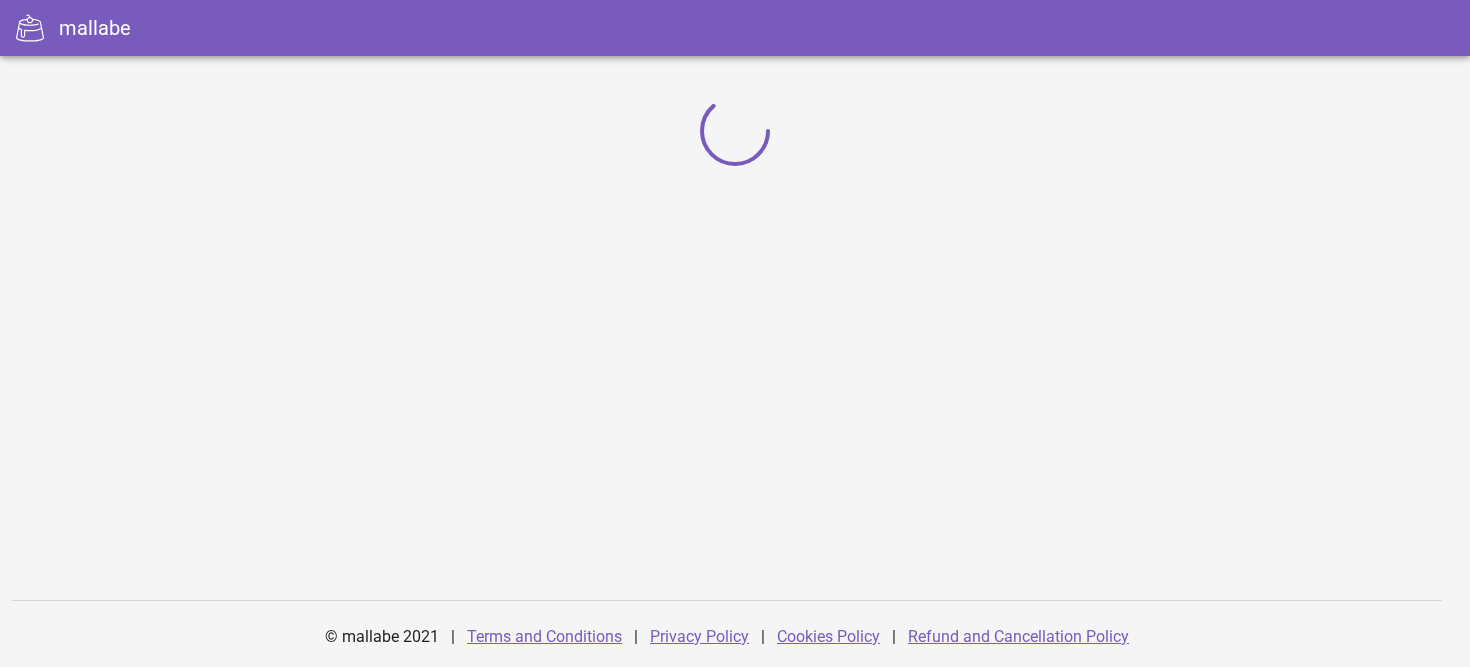 scroll, scrollTop: 0, scrollLeft: 0, axis: both 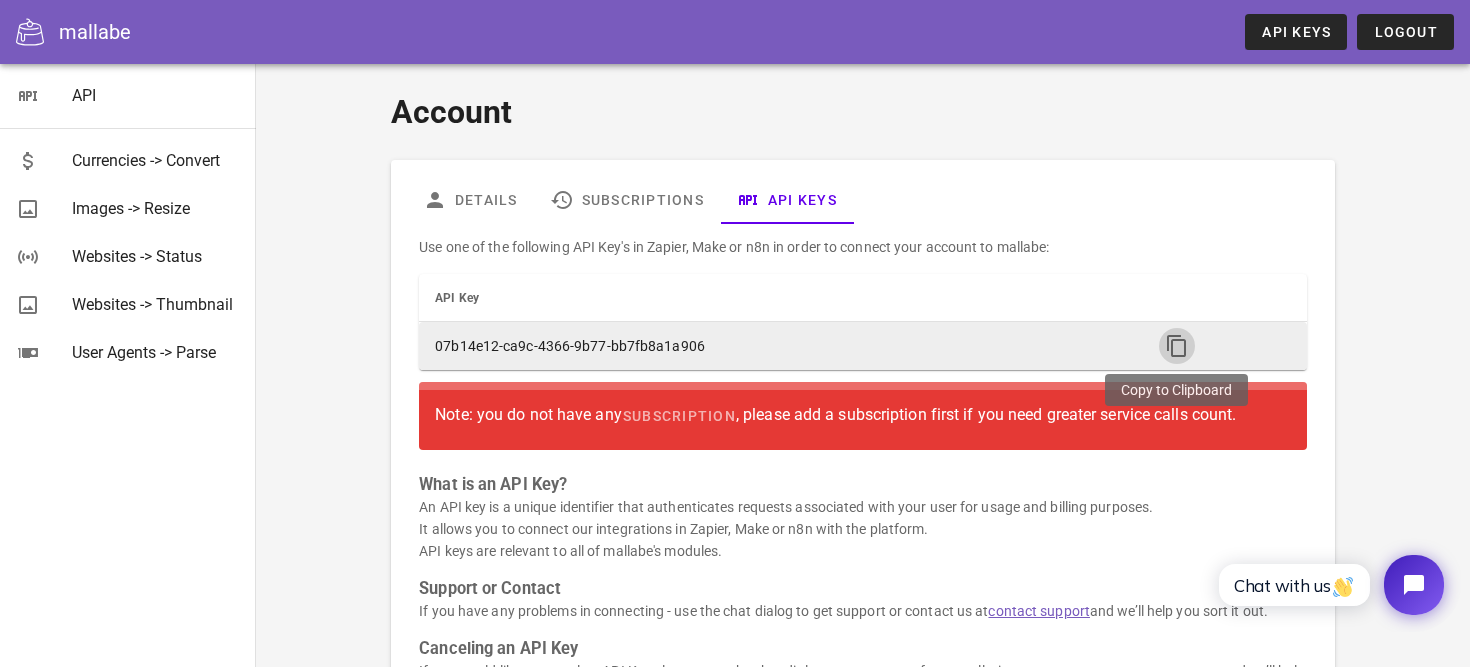 click at bounding box center (1177, 346) 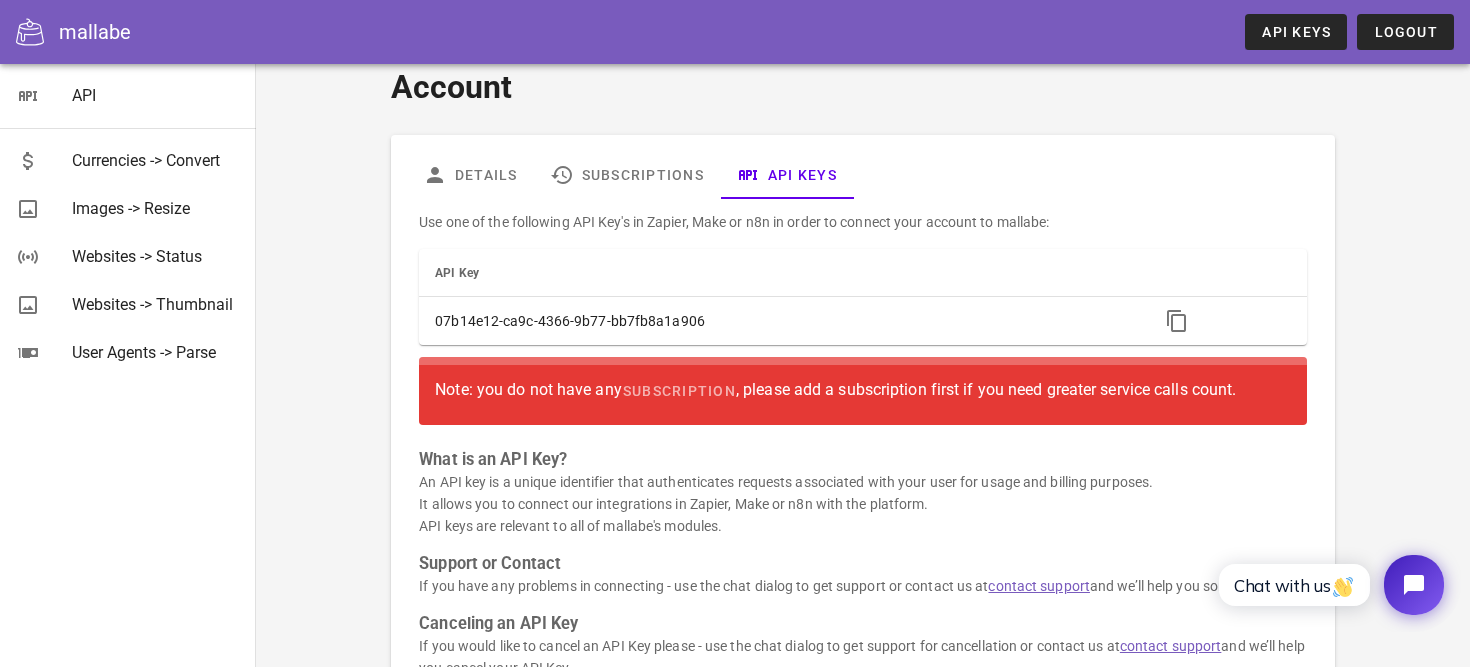scroll, scrollTop: 17, scrollLeft: 0, axis: vertical 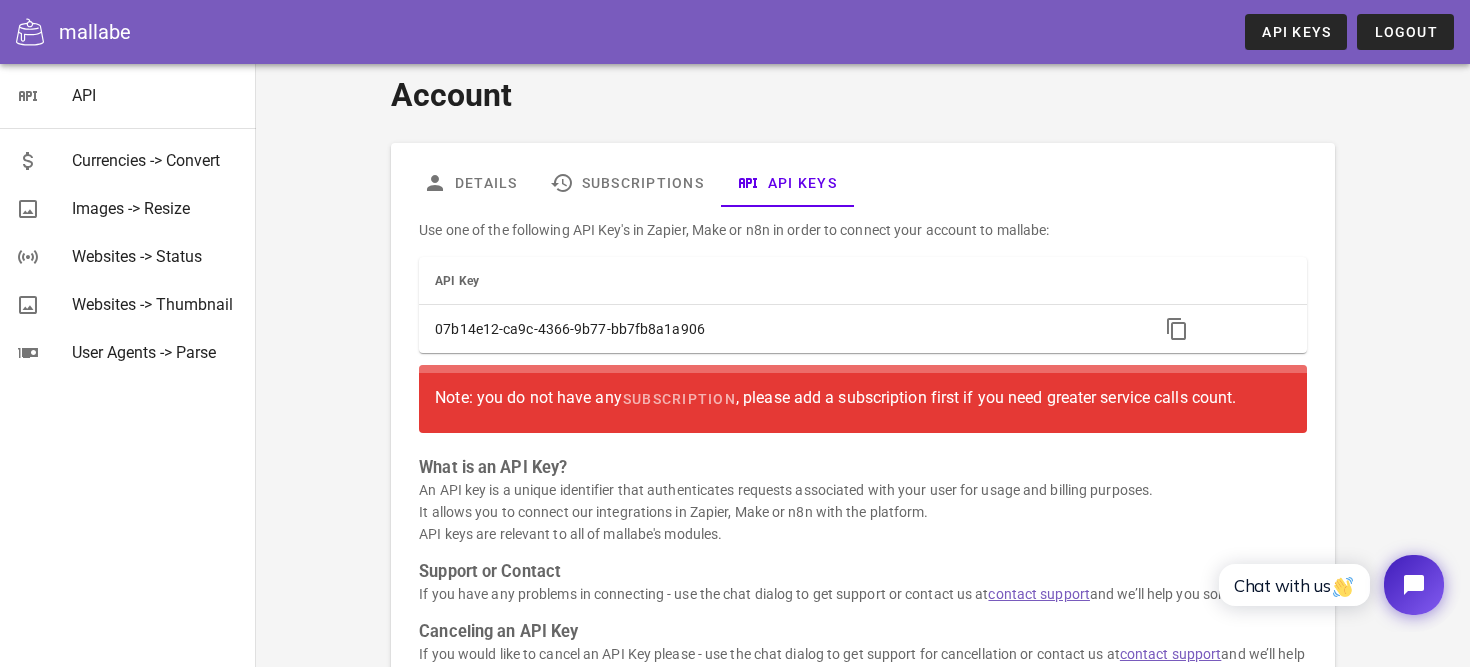 click on "mallabe" at bounding box center [95, 32] 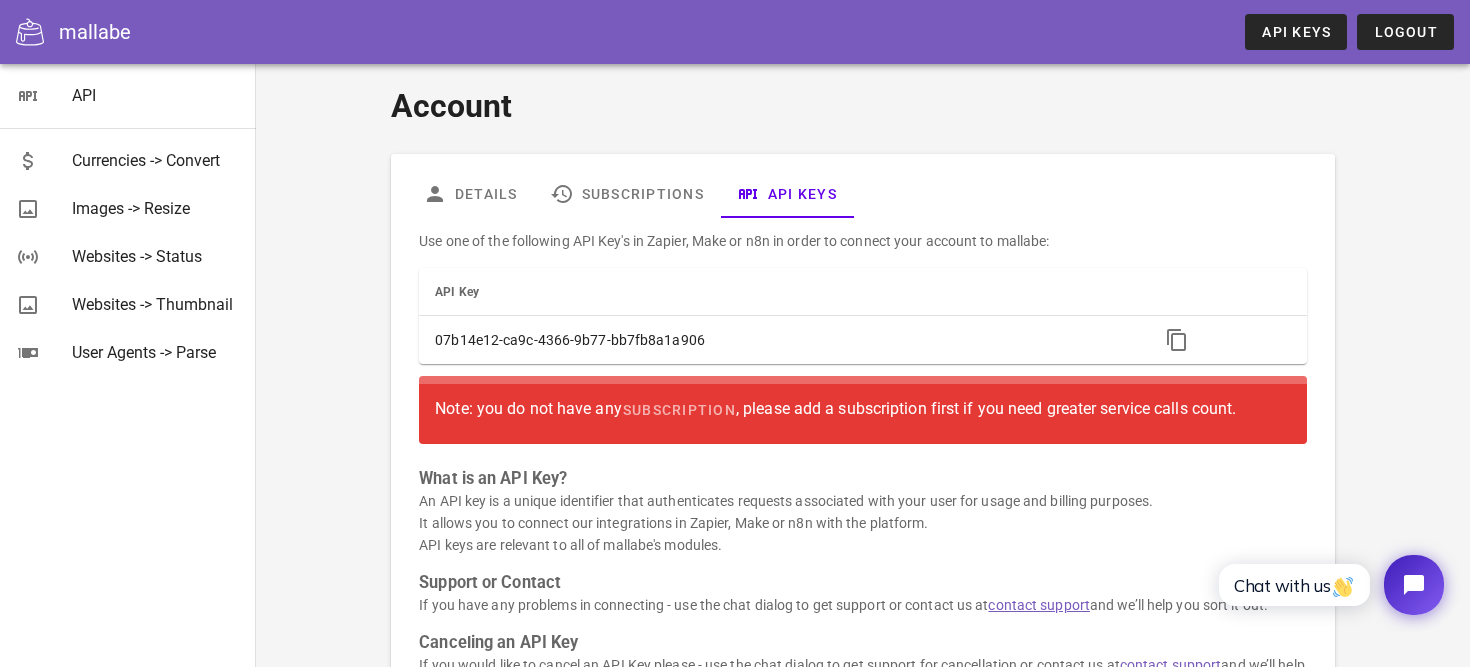 scroll, scrollTop: 0, scrollLeft: 0, axis: both 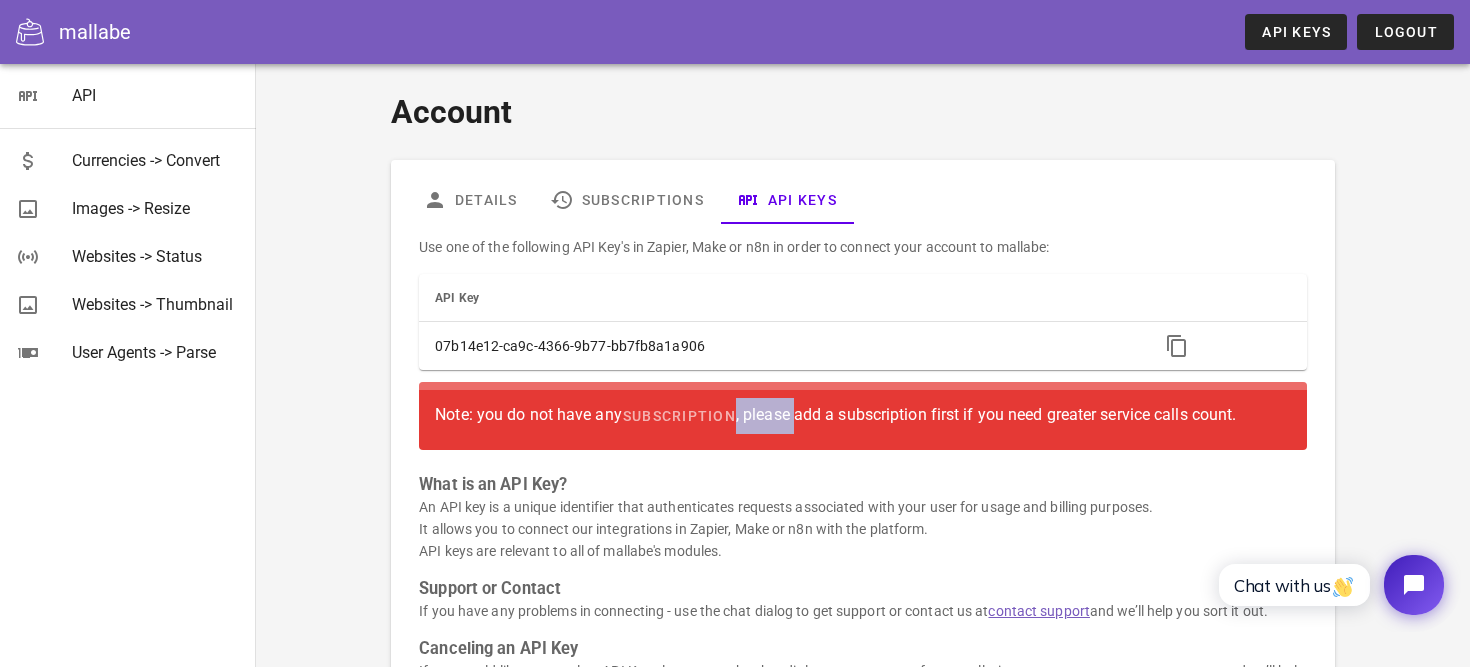 drag, startPoint x: 457, startPoint y: 416, endPoint x: 801, endPoint y: 418, distance: 344.00583 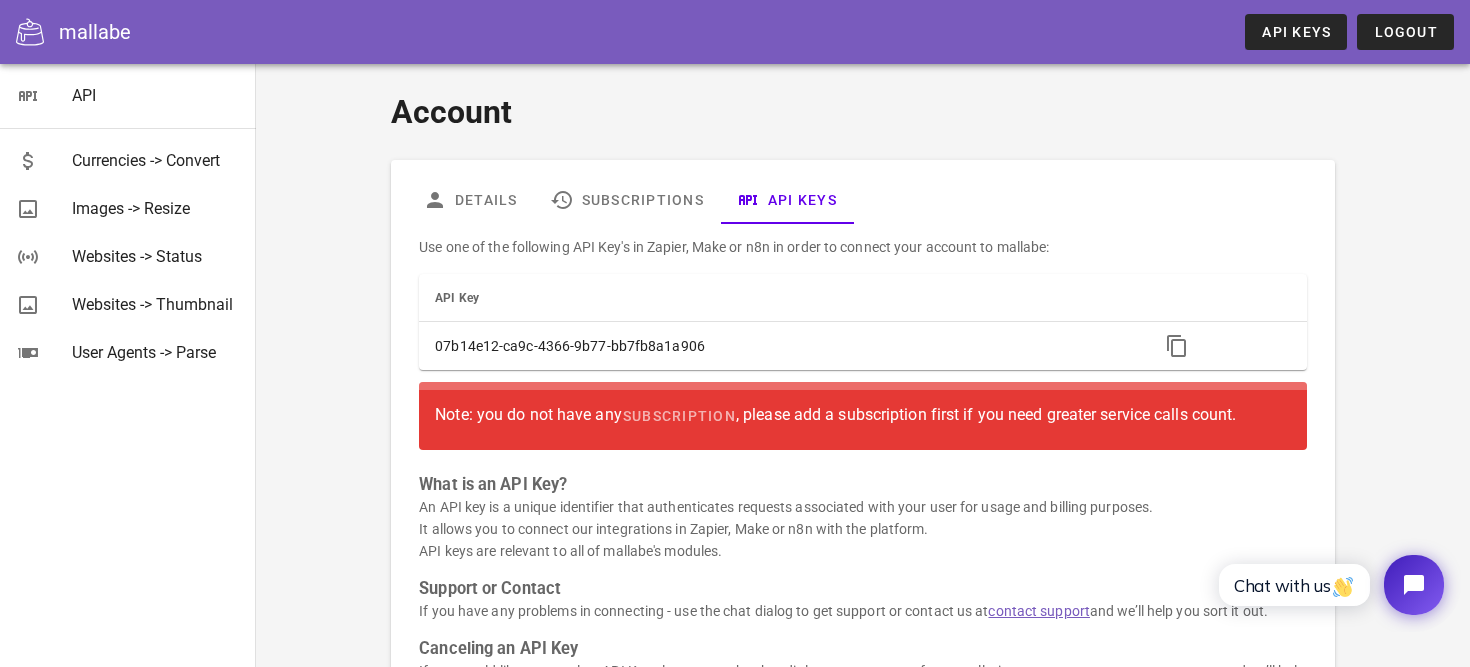 click on "Note: you do not have any
subscription , please add a subscription first if you need greater
service calls count." at bounding box center [862, 416] 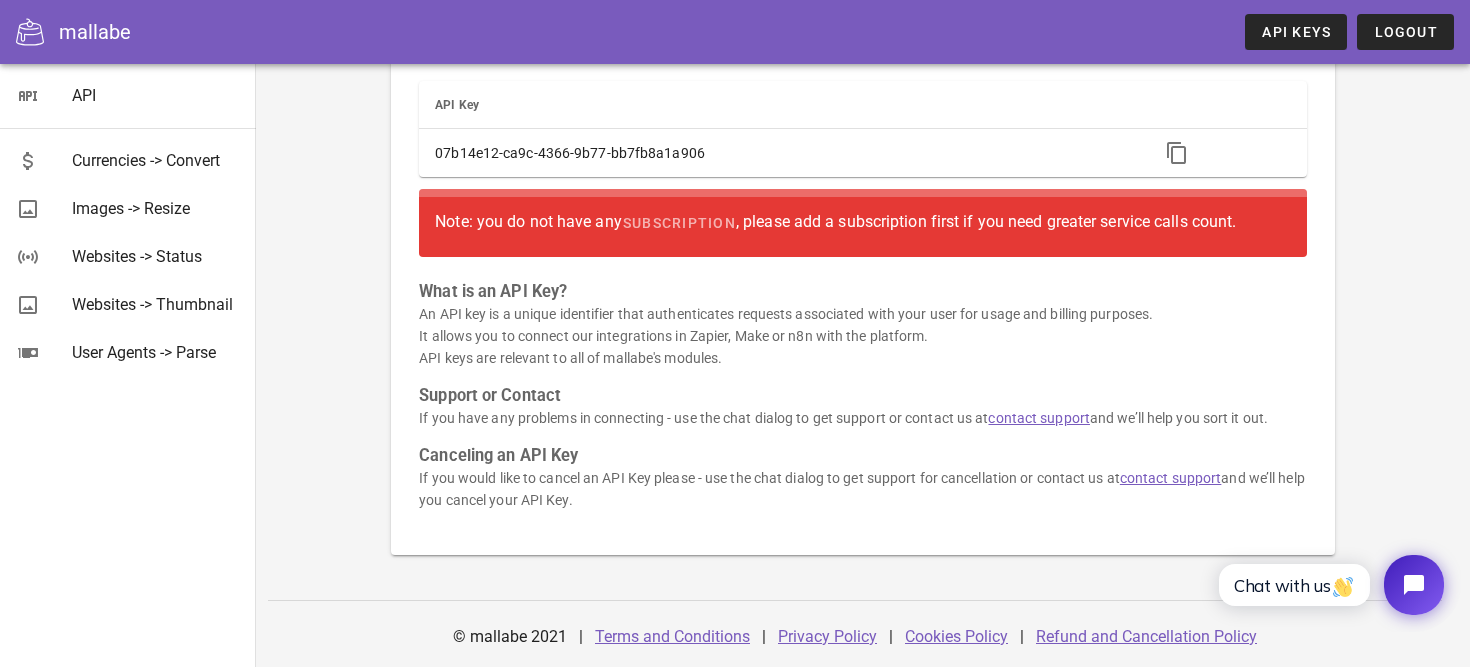 scroll, scrollTop: 0, scrollLeft: 0, axis: both 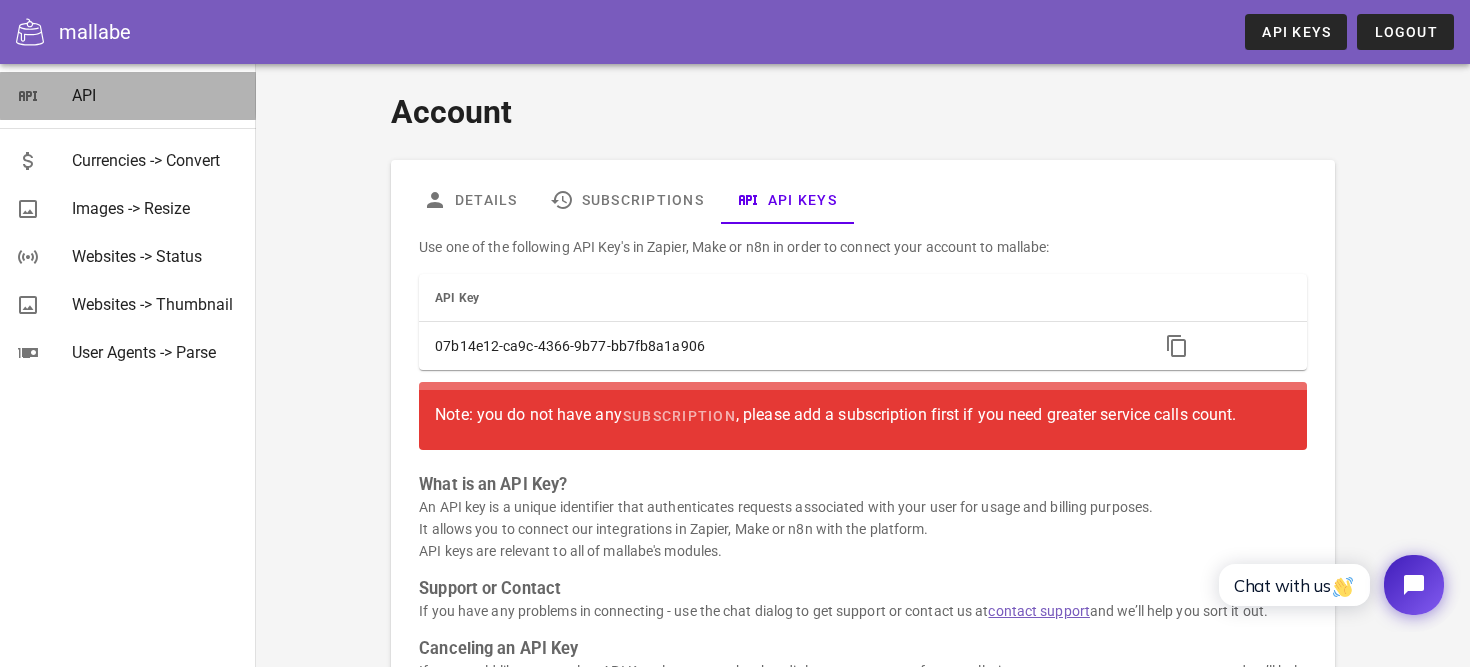 click on "API" at bounding box center (156, 95) 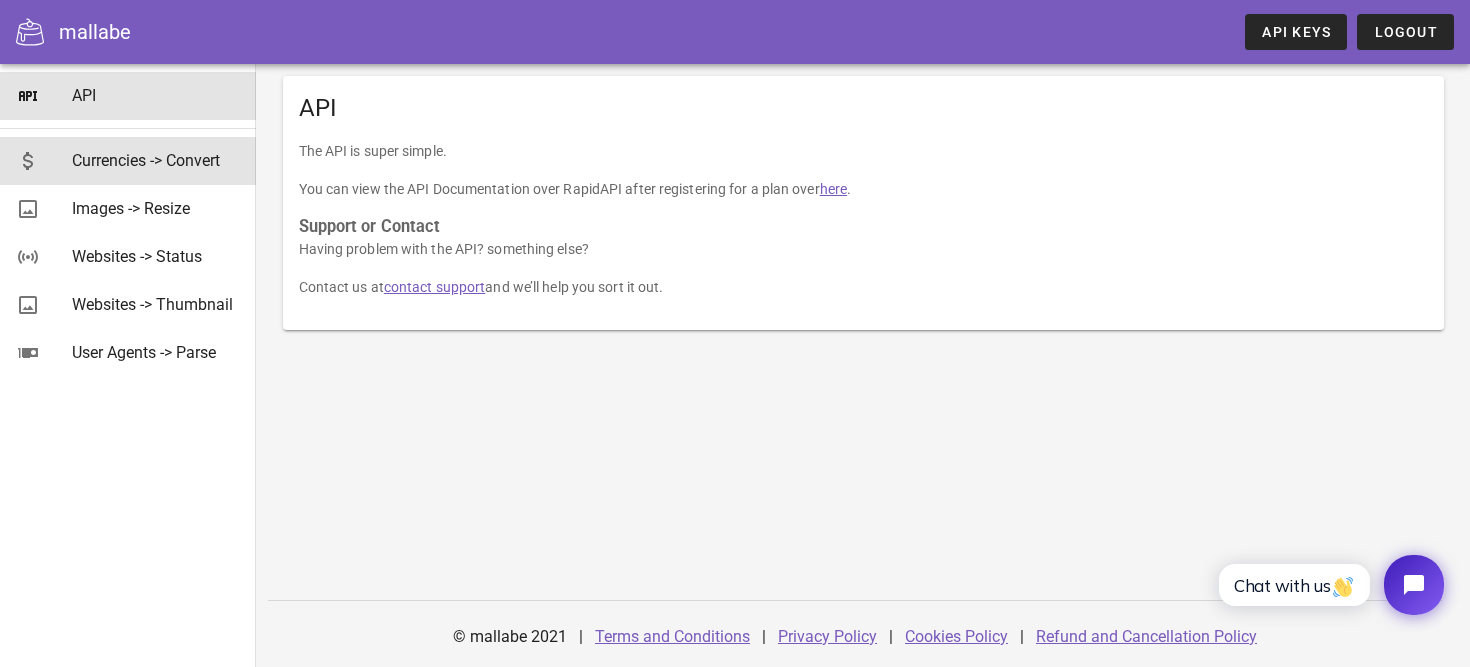 click on "Currencies -> Convert" at bounding box center [156, 160] 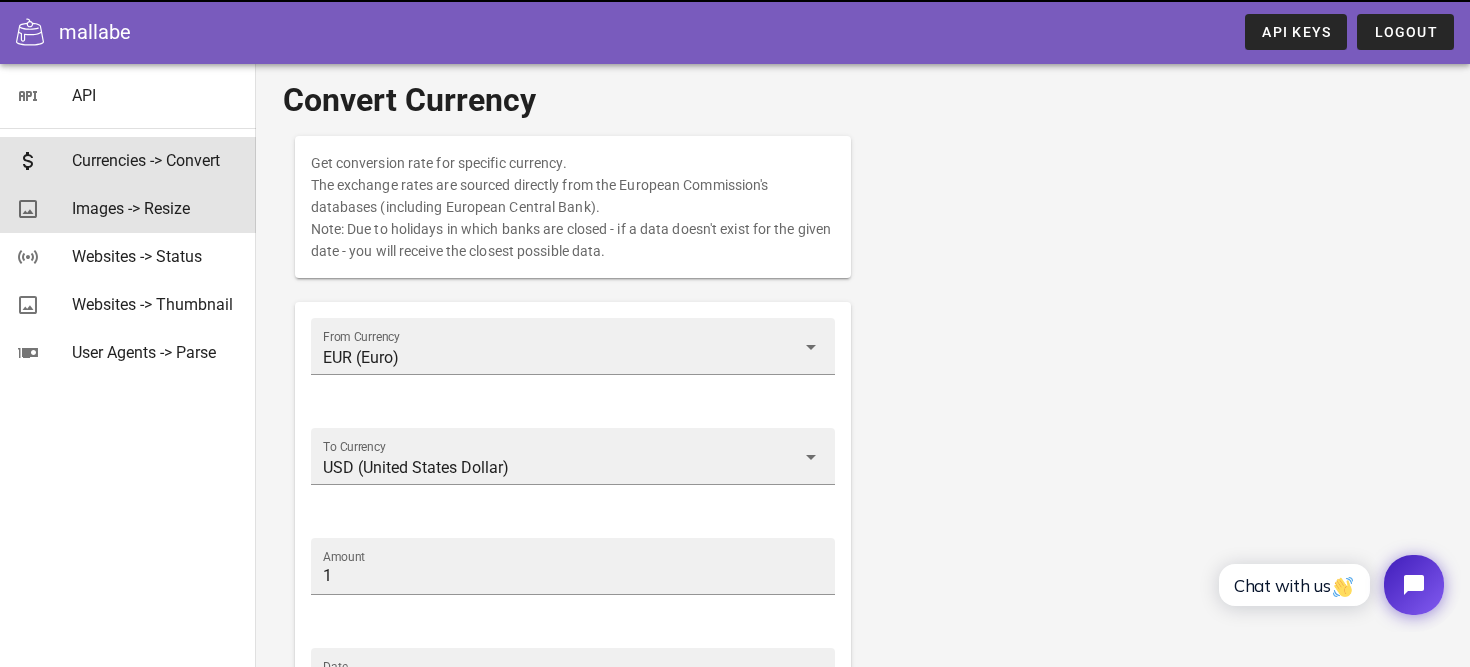 click on "Images -> Resize" at bounding box center [156, 208] 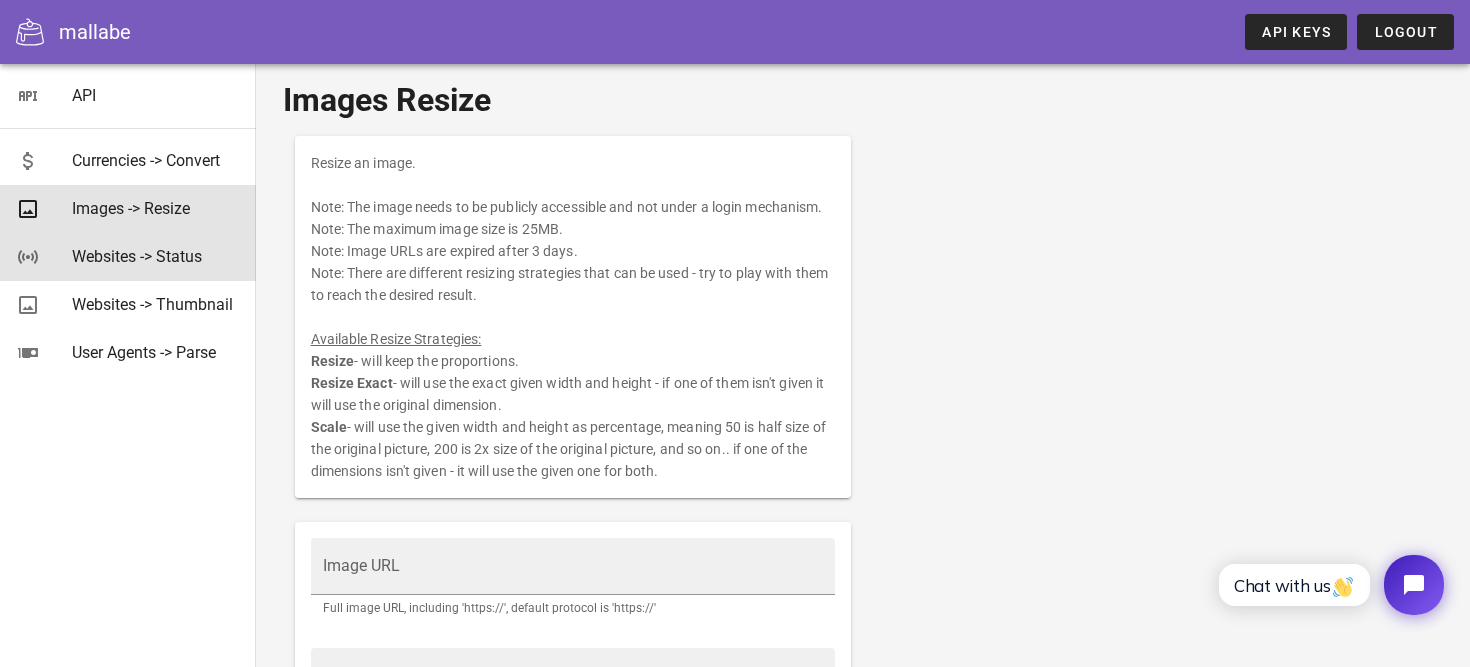 click on "Websites -> Status" at bounding box center [156, 256] 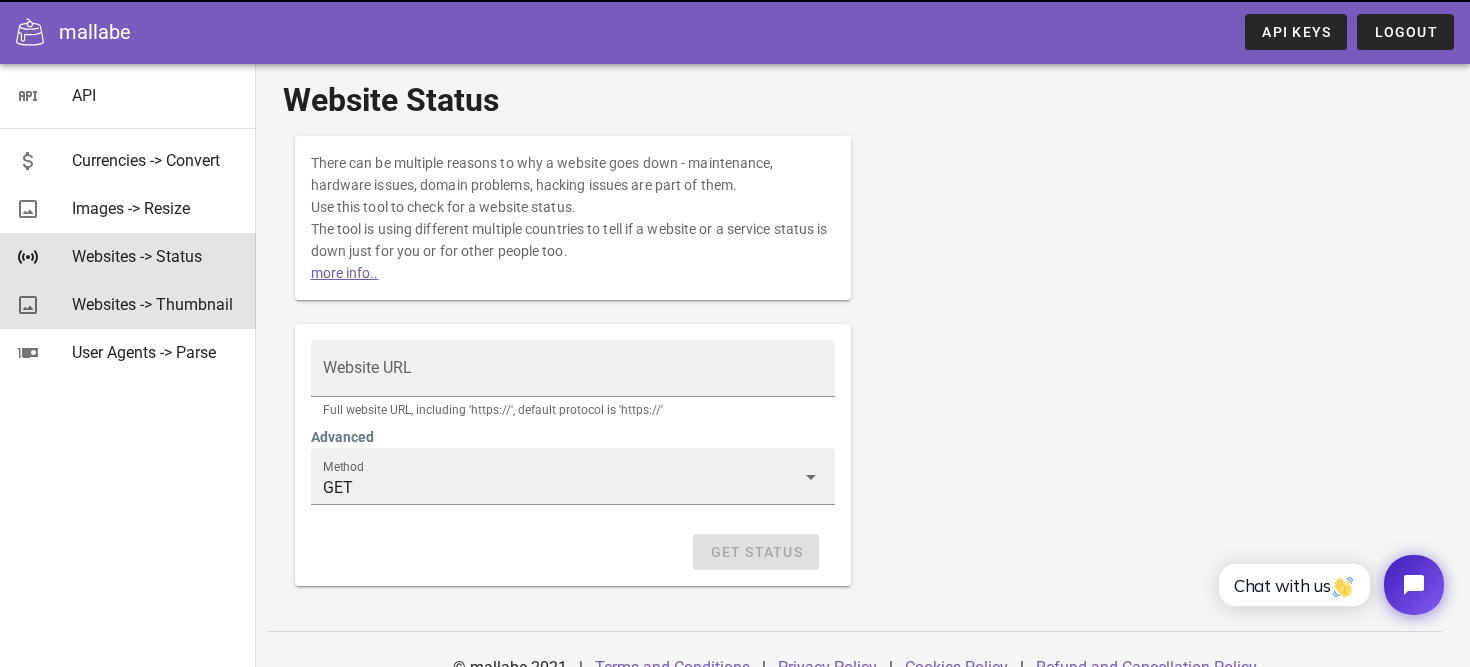 click on "Websites -> Thumbnail" at bounding box center [156, 304] 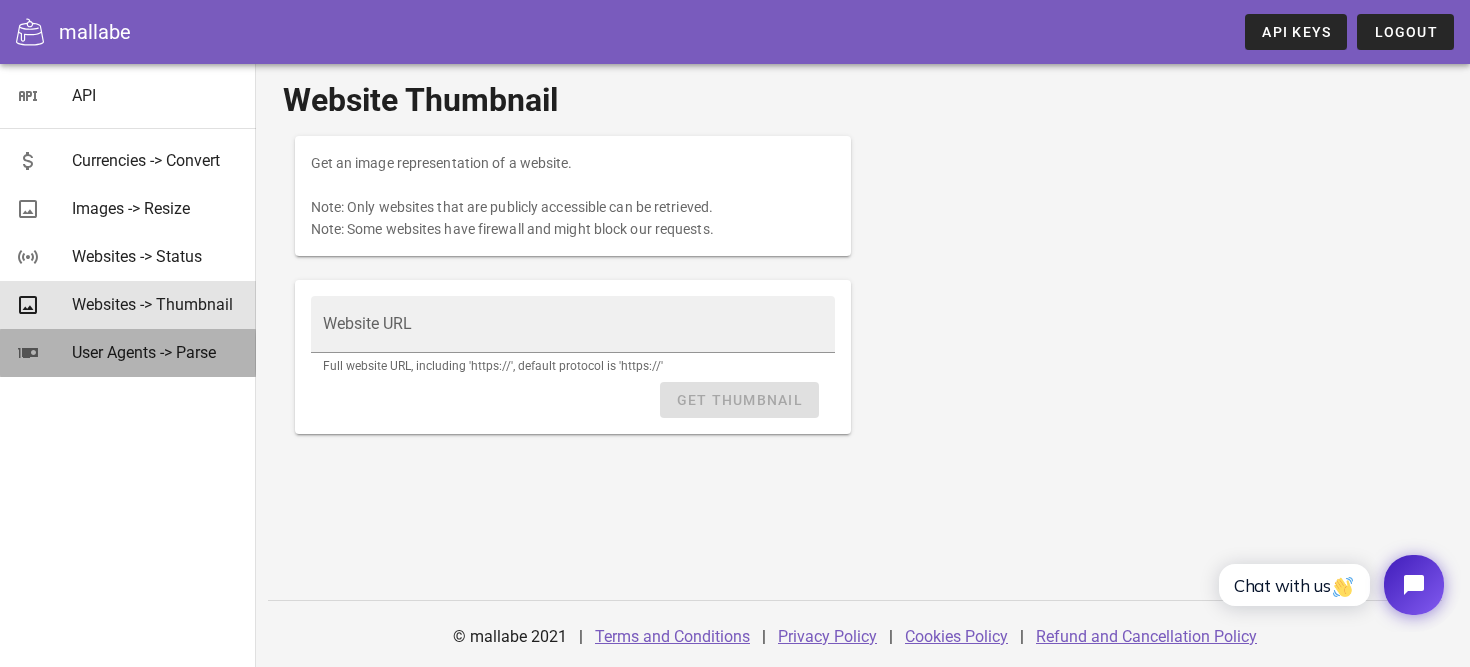 click on "User Agents -> Parse" at bounding box center [156, 352] 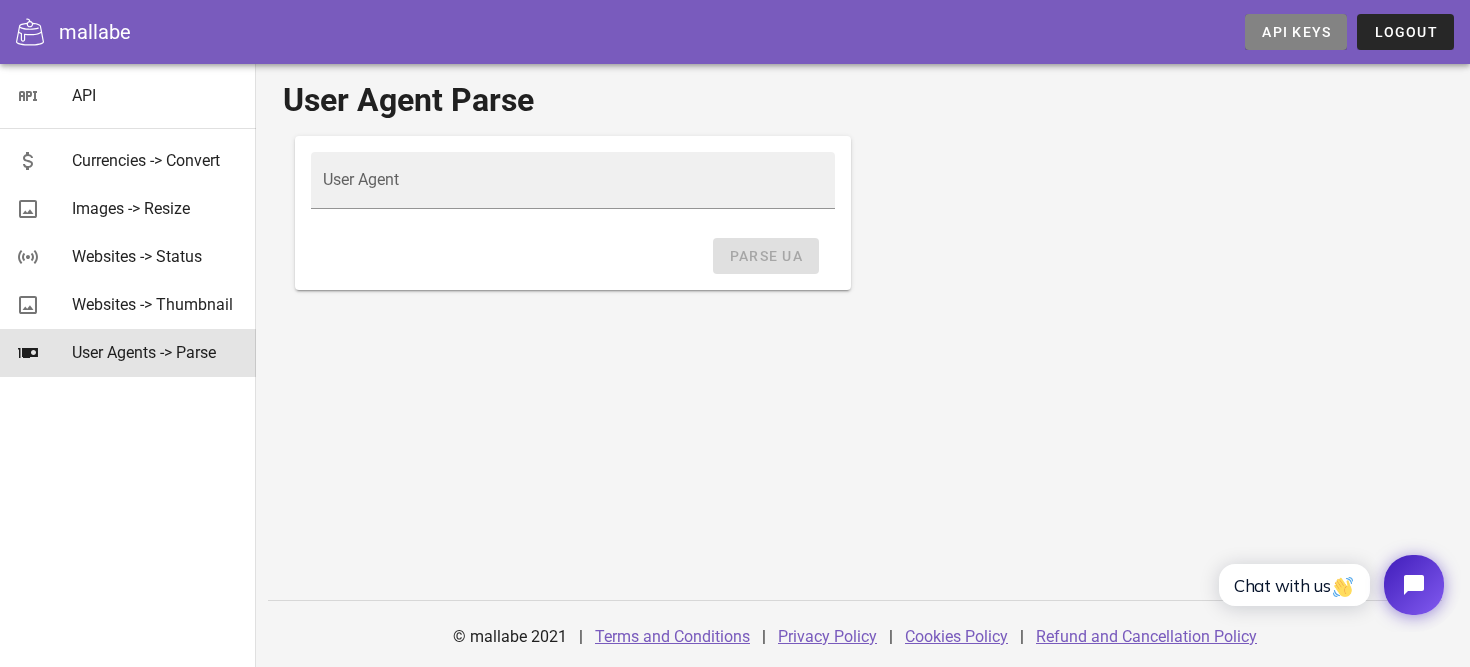 click on "API Keys" at bounding box center (1296, 32) 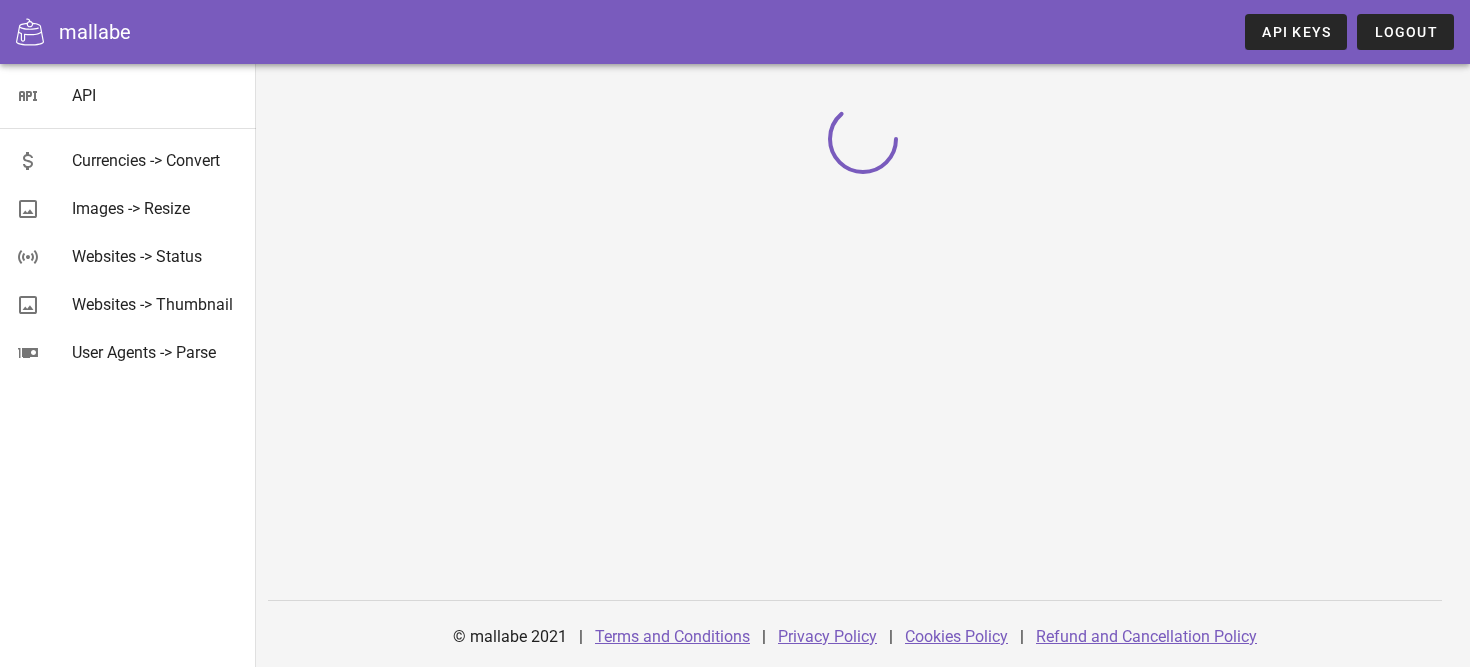 scroll, scrollTop: 0, scrollLeft: 0, axis: both 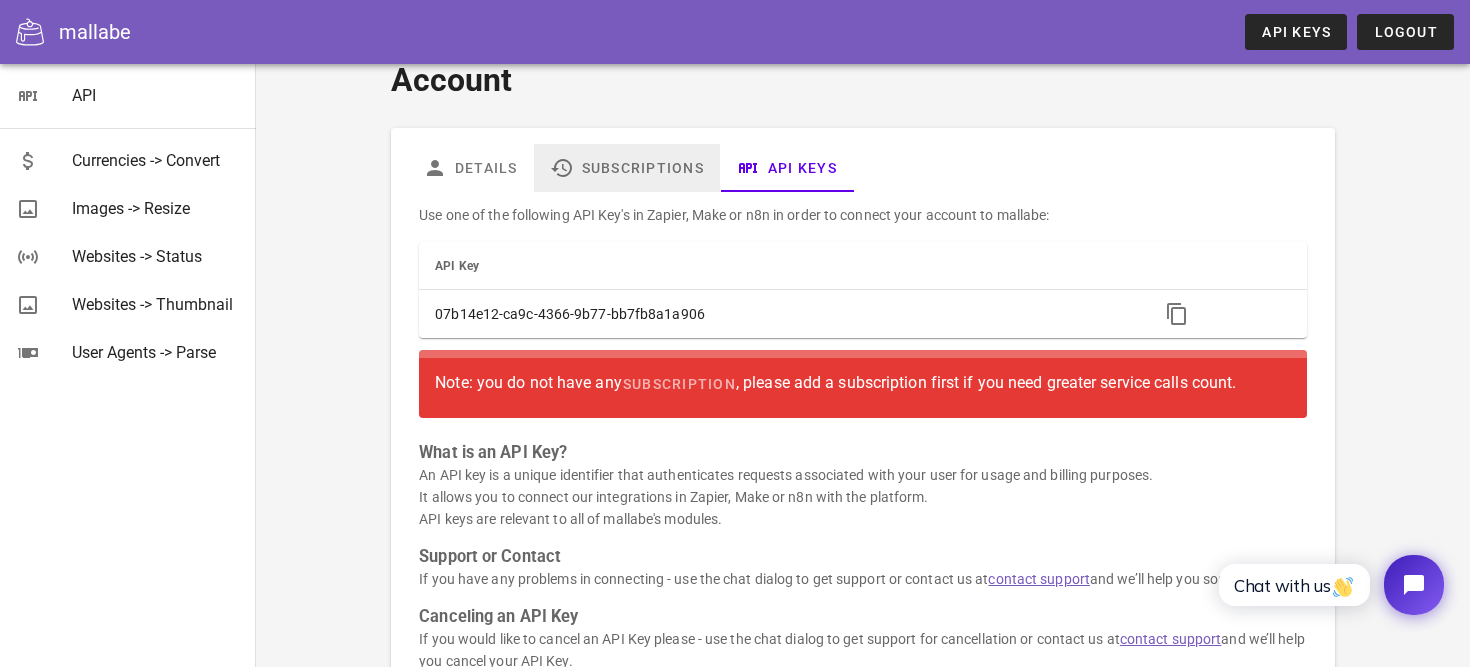 click on "Subscriptions" at bounding box center (627, 168) 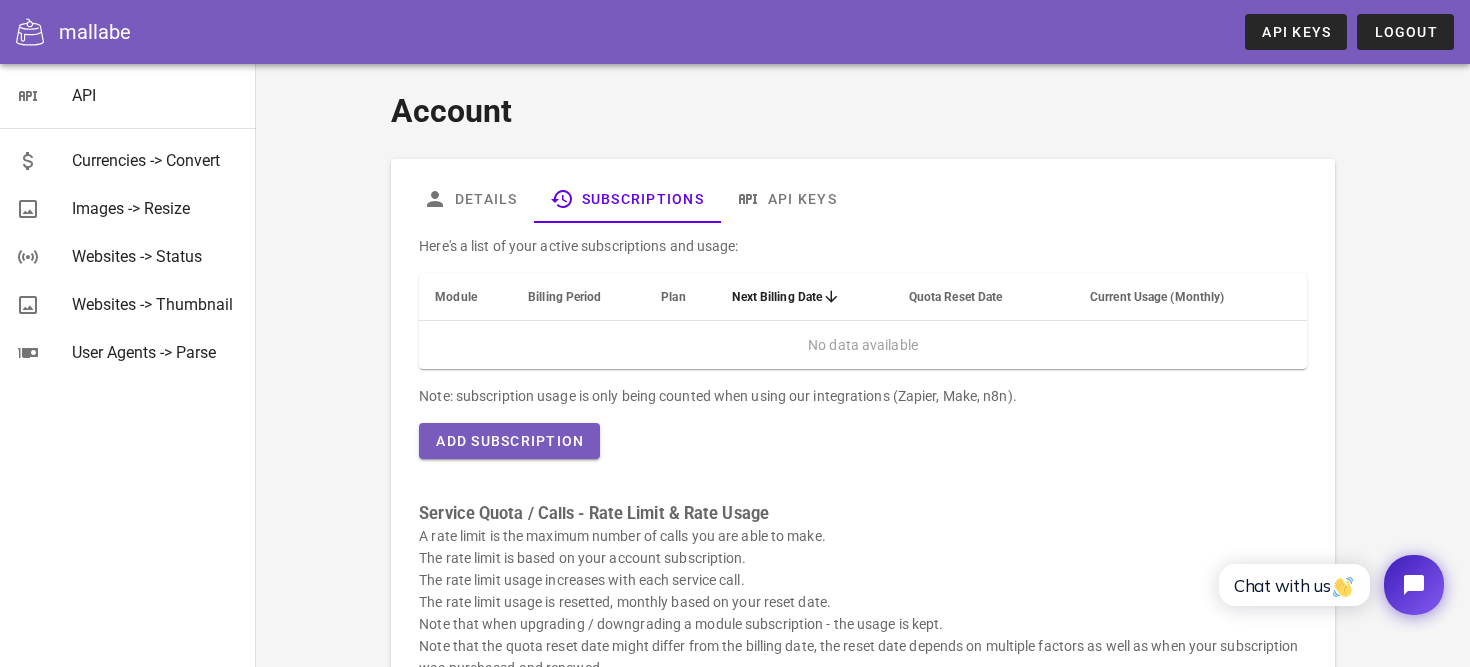 scroll, scrollTop: 0, scrollLeft: 0, axis: both 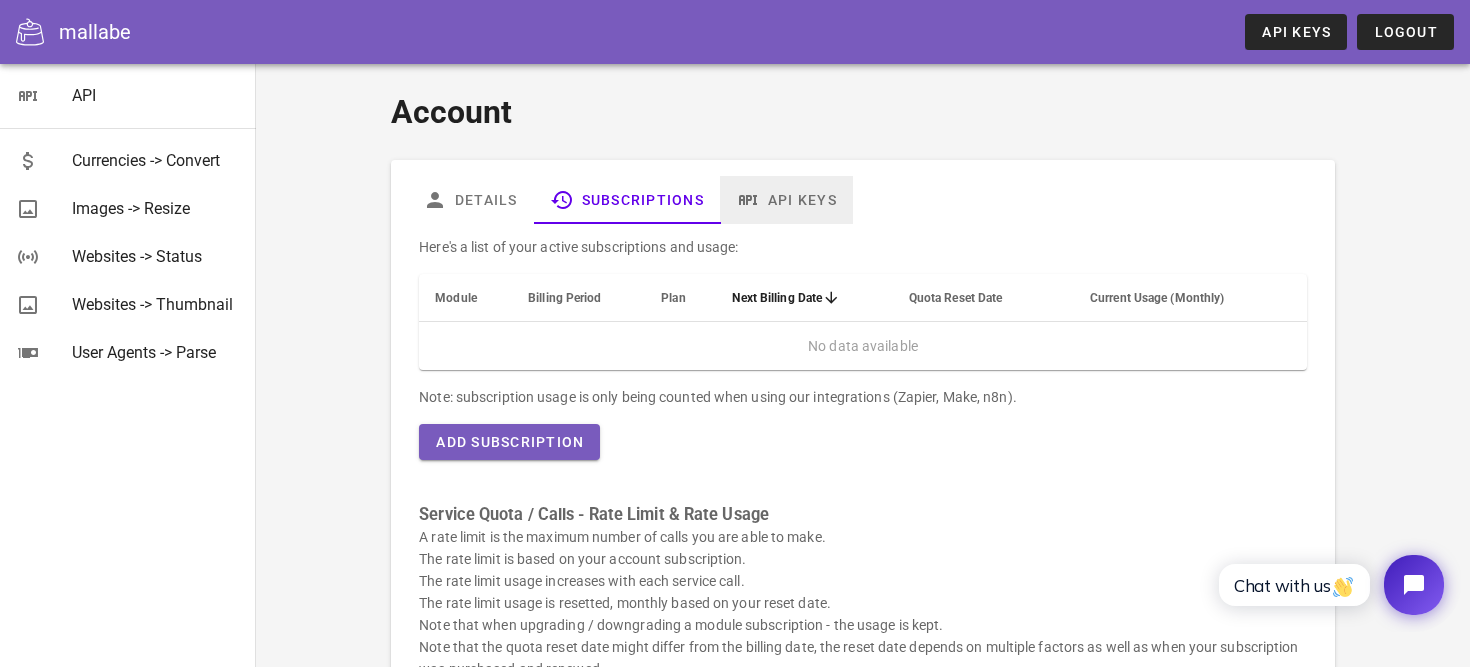 click on "API Keys" at bounding box center [786, 200] 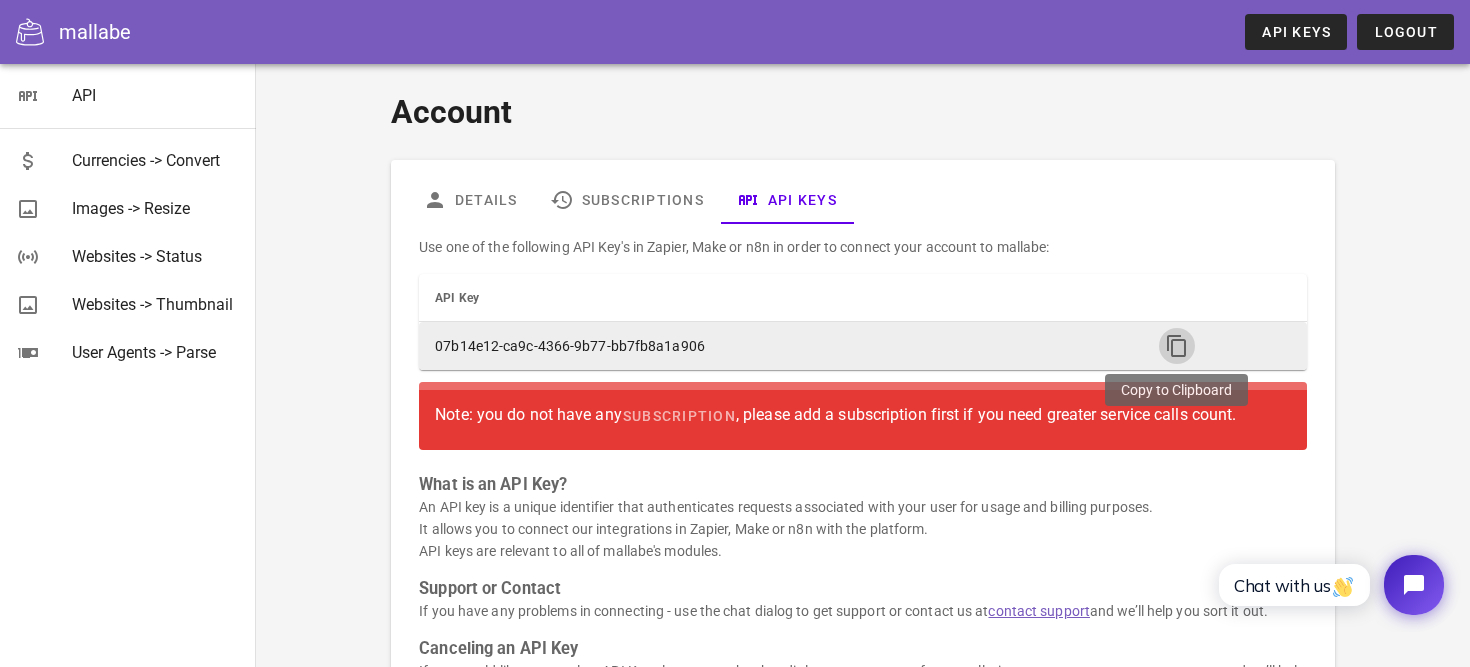 click at bounding box center [1177, 346] 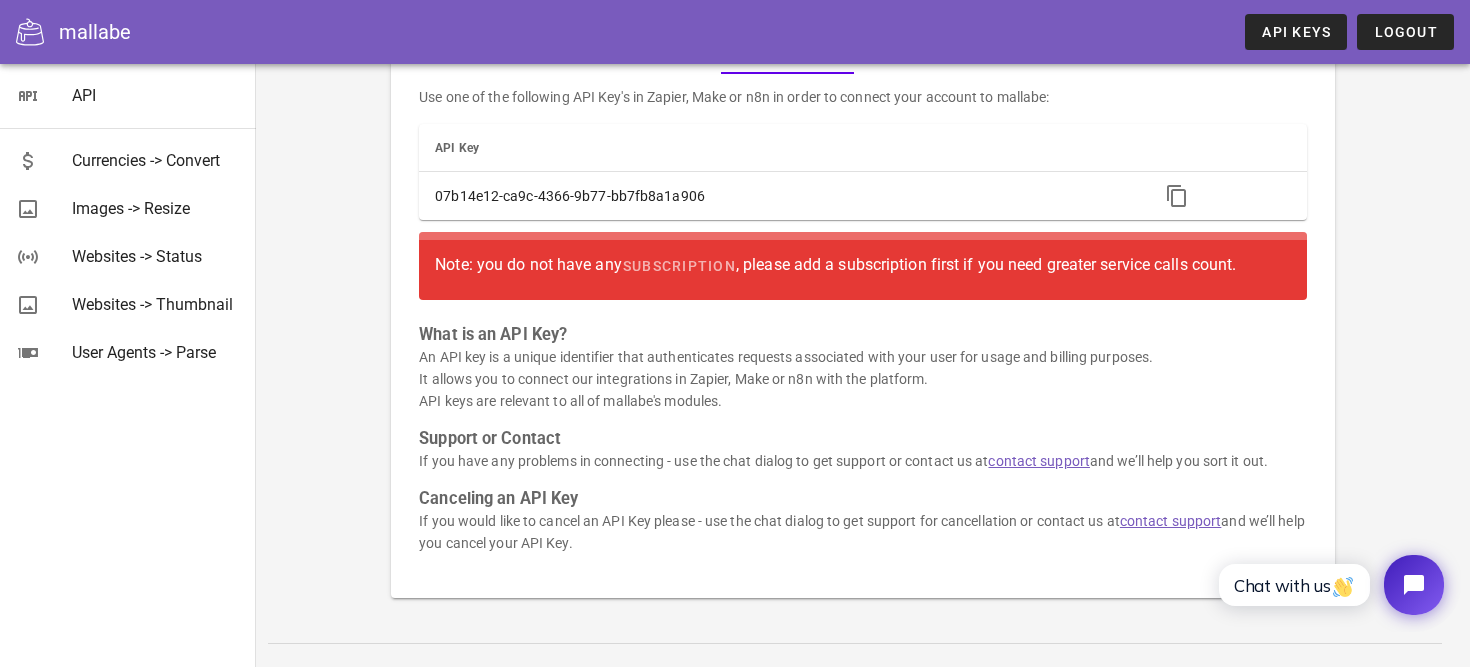 scroll, scrollTop: 193, scrollLeft: 0, axis: vertical 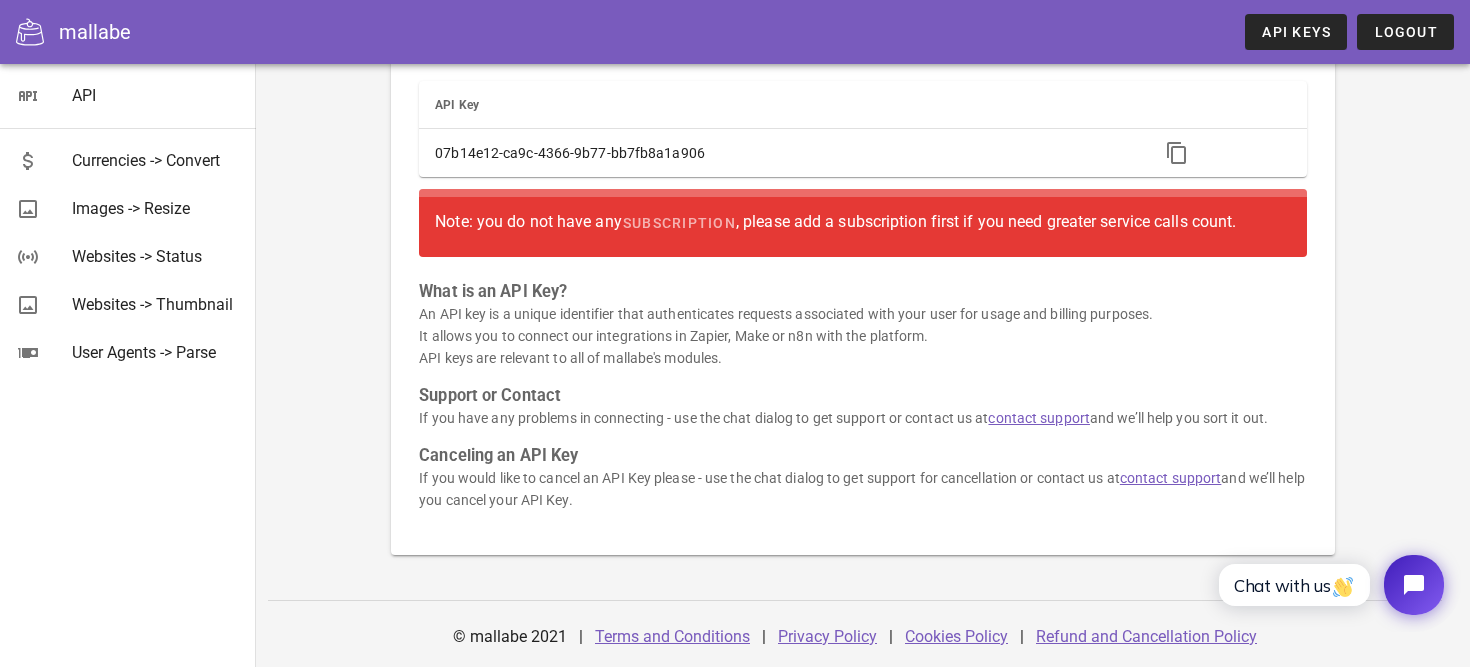 click on "An API key is a unique identifier that authenticates
requests associated with your user for usage and billing
purposes.
It allows you to connect our integrations in Zapier,
Make or n8n with the platform.
API keys are relevant to all of mallabe's modules." at bounding box center (862, 336) 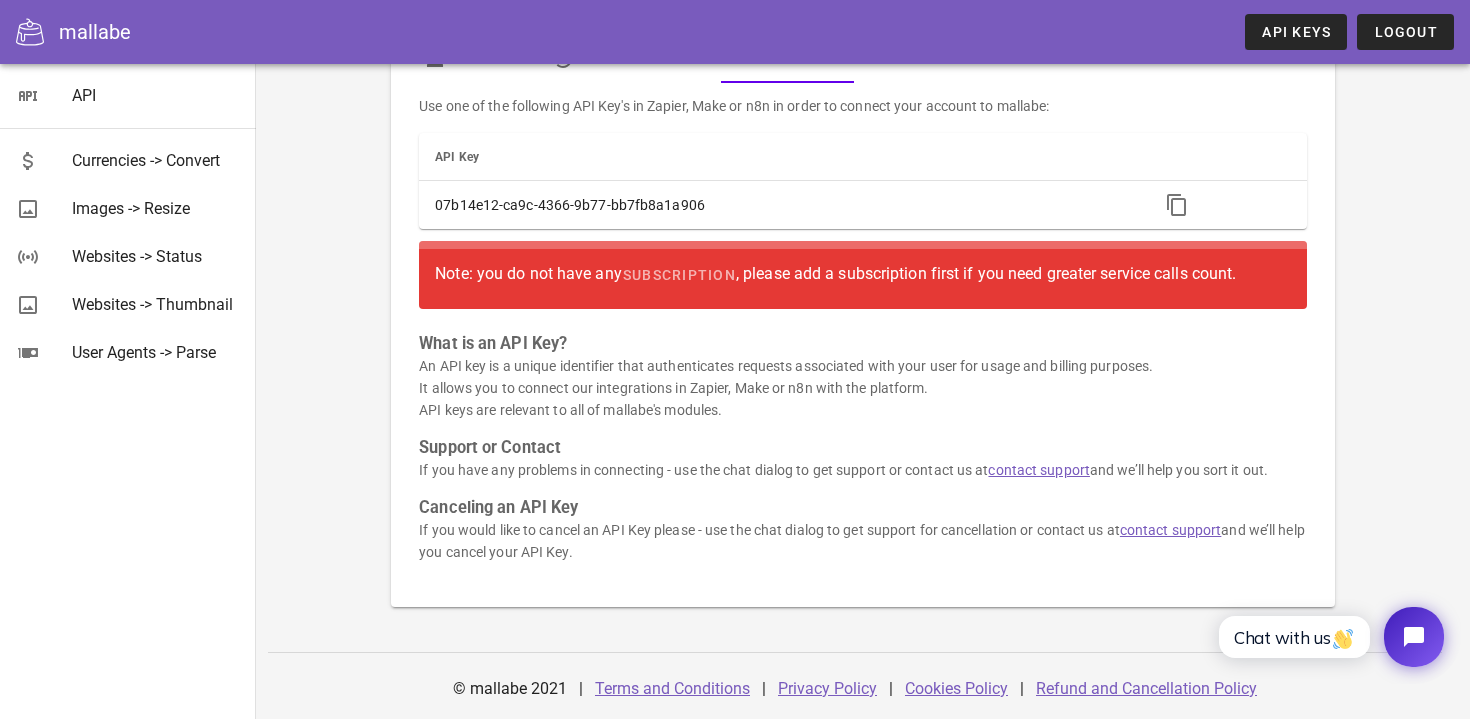 scroll, scrollTop: 0, scrollLeft: 0, axis: both 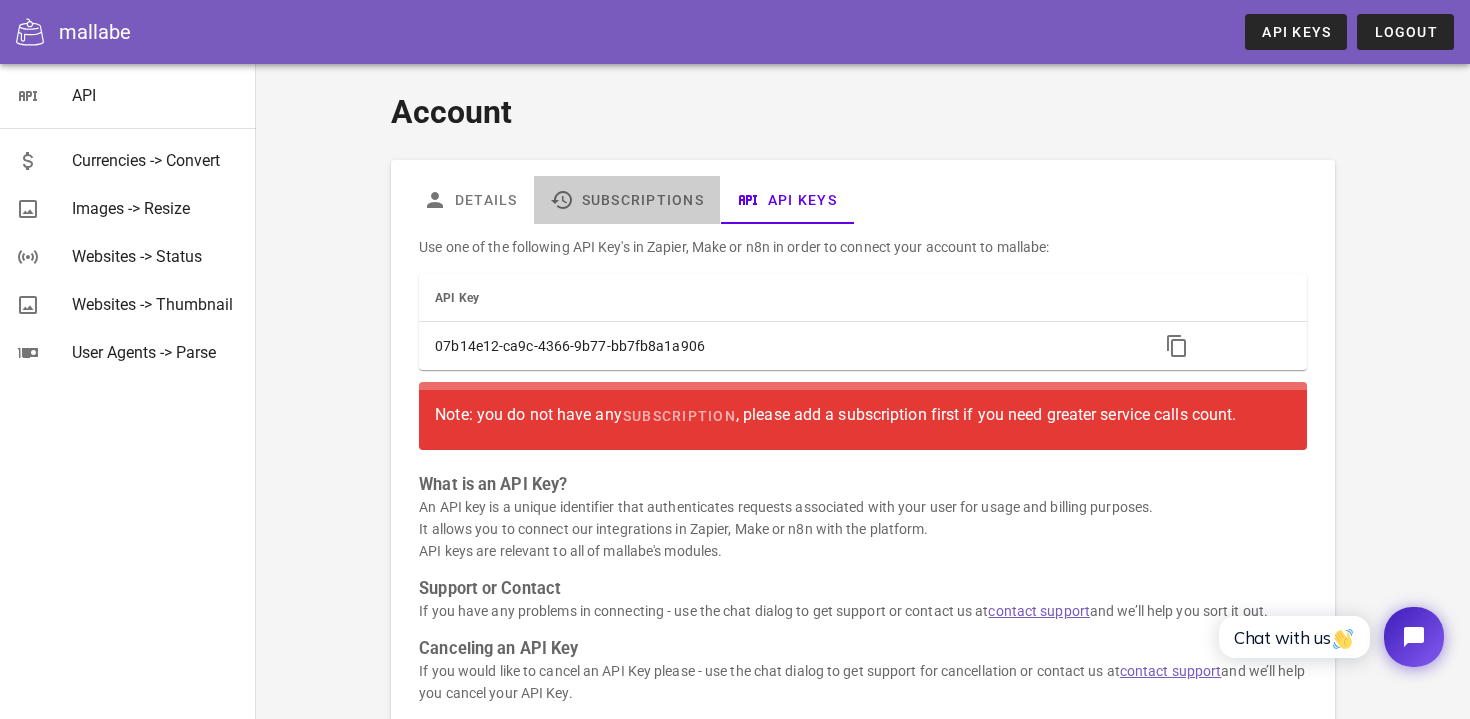 click on "Subscriptions" at bounding box center (627, 200) 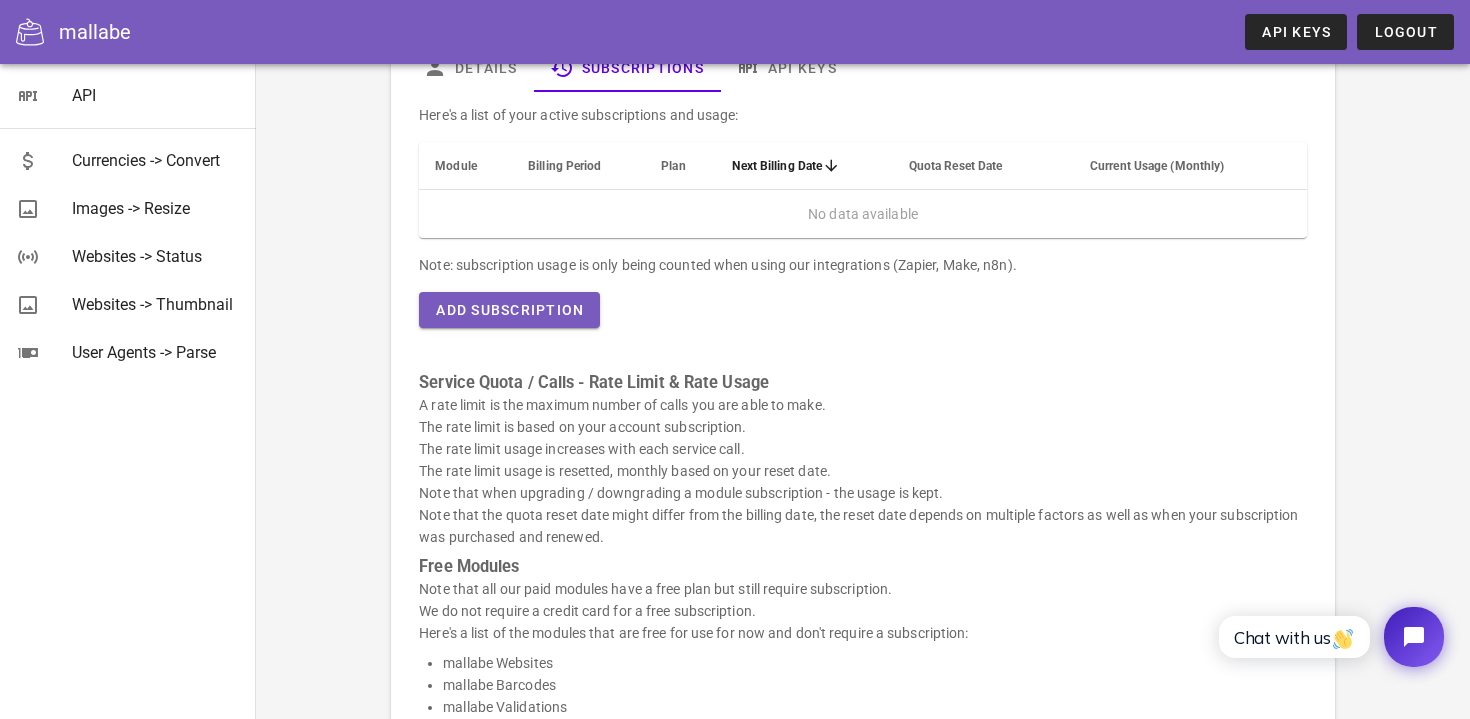scroll, scrollTop: 126, scrollLeft: 0, axis: vertical 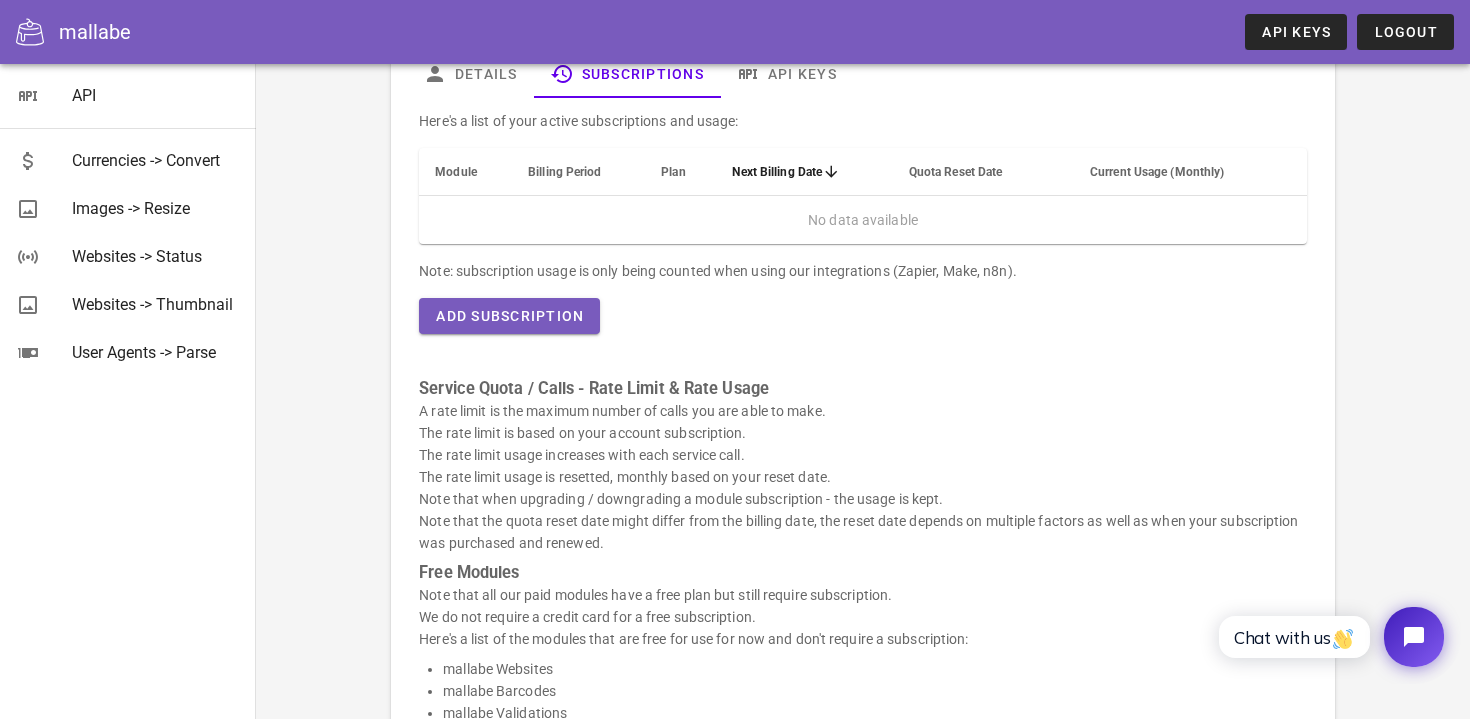 click on "Plan" at bounding box center (680, 172) 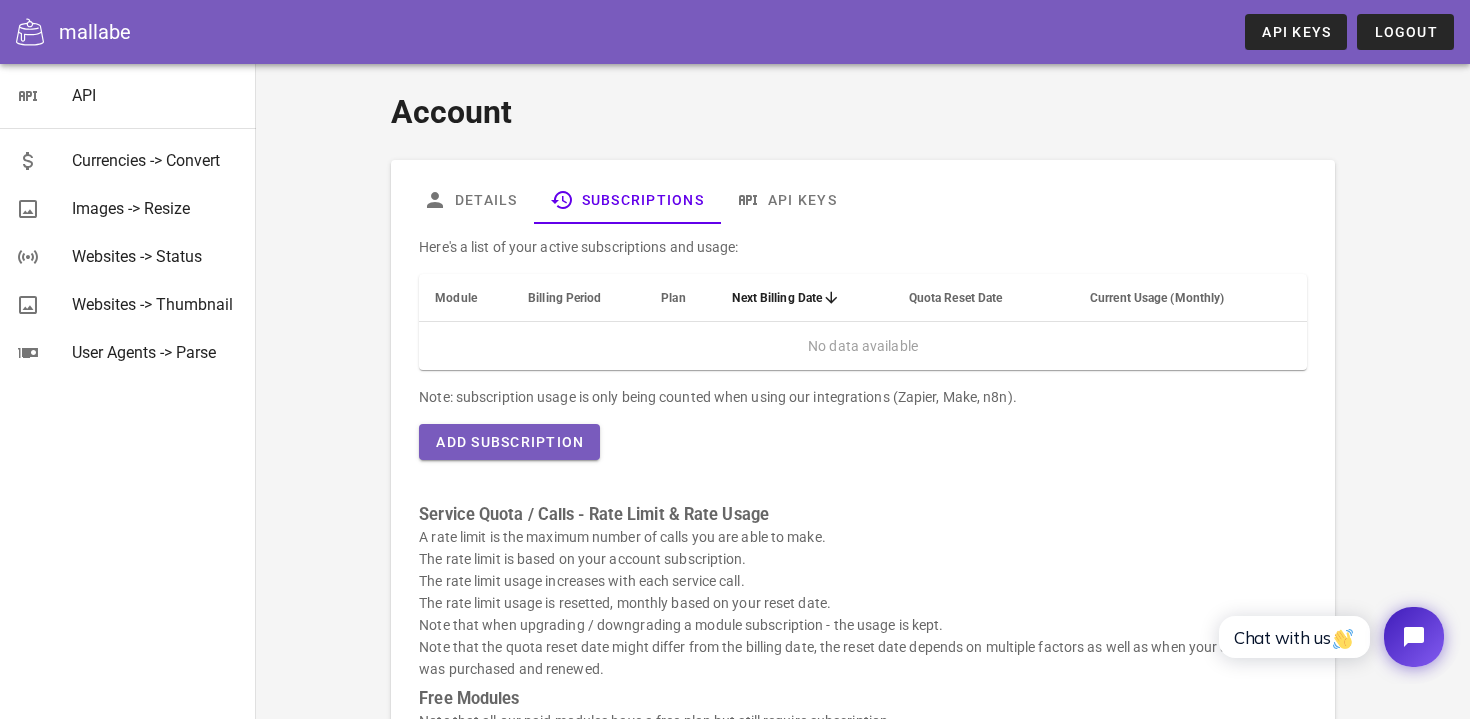 click on "Module" at bounding box center [456, 298] 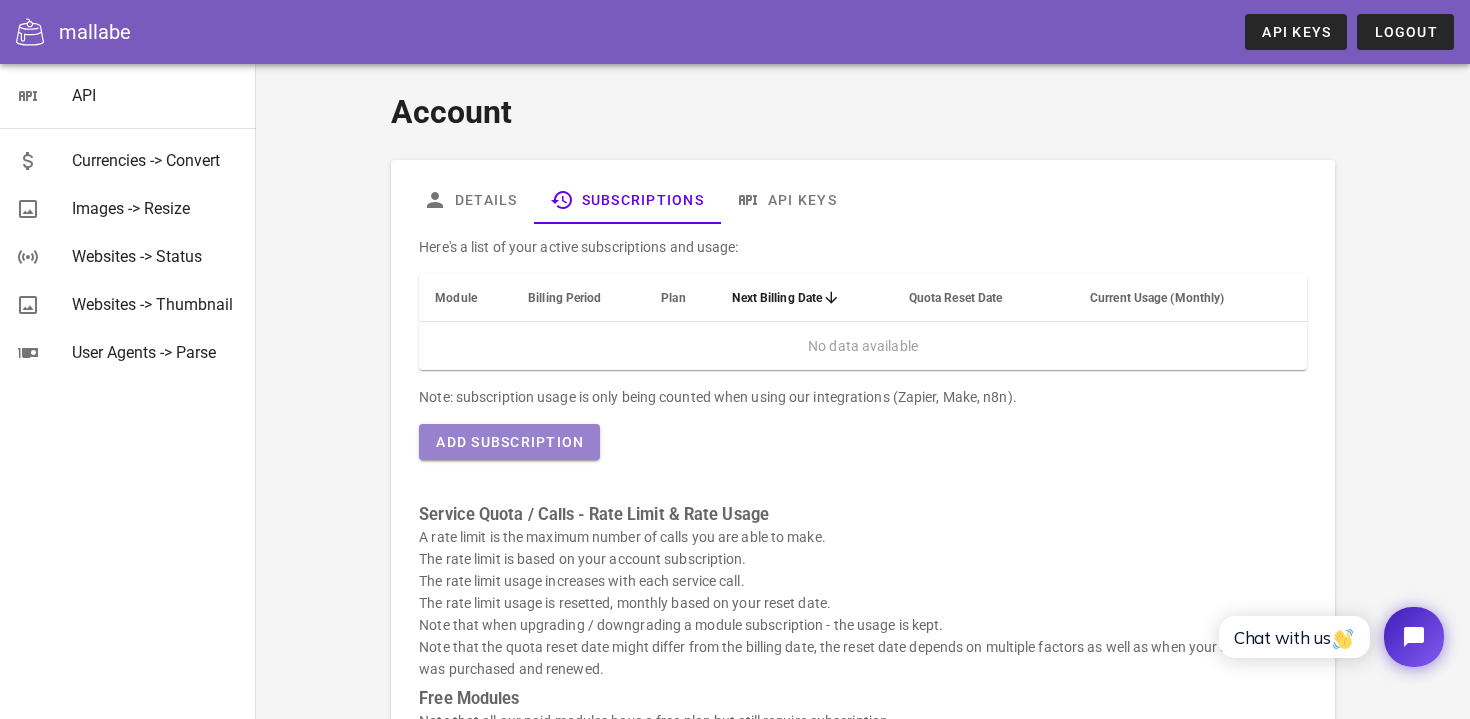 click on "Add Subscription" at bounding box center (509, 442) 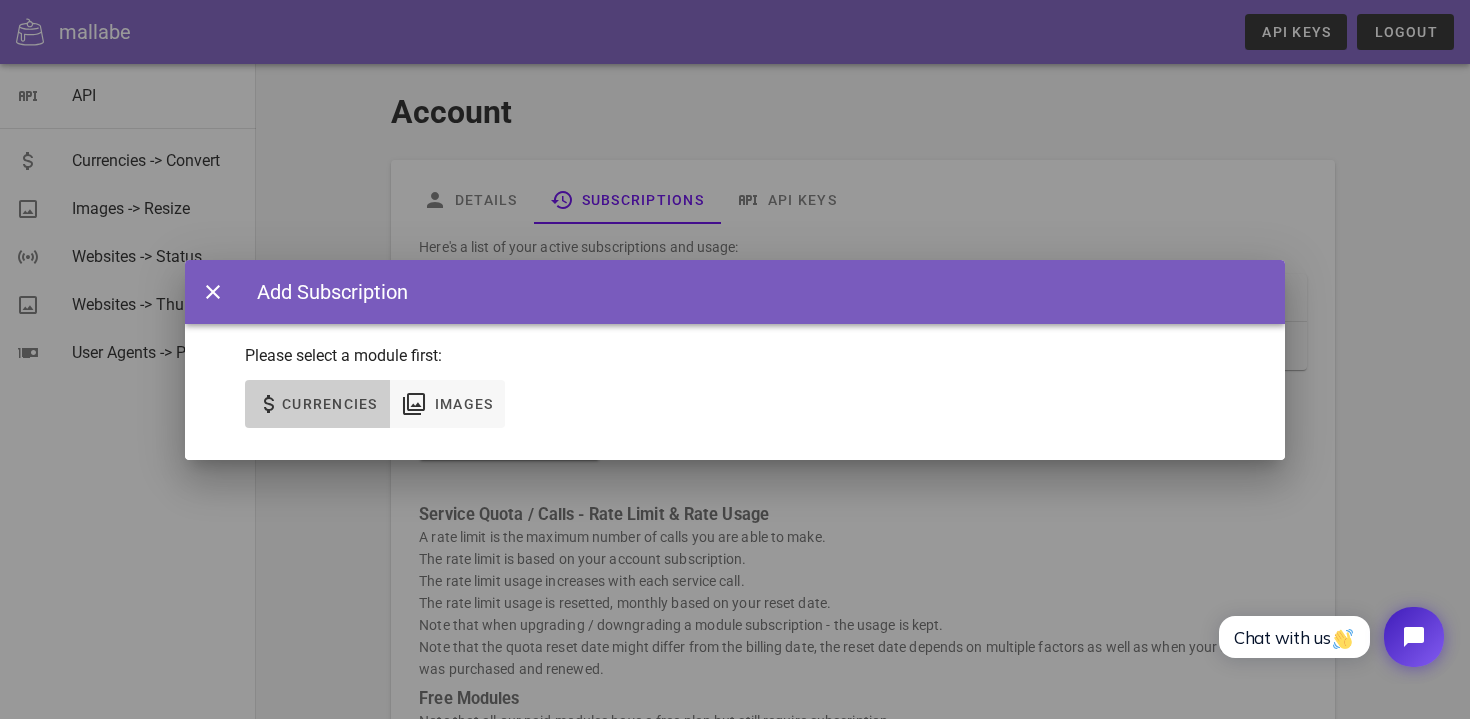 click on "Currencies" at bounding box center [329, 404] 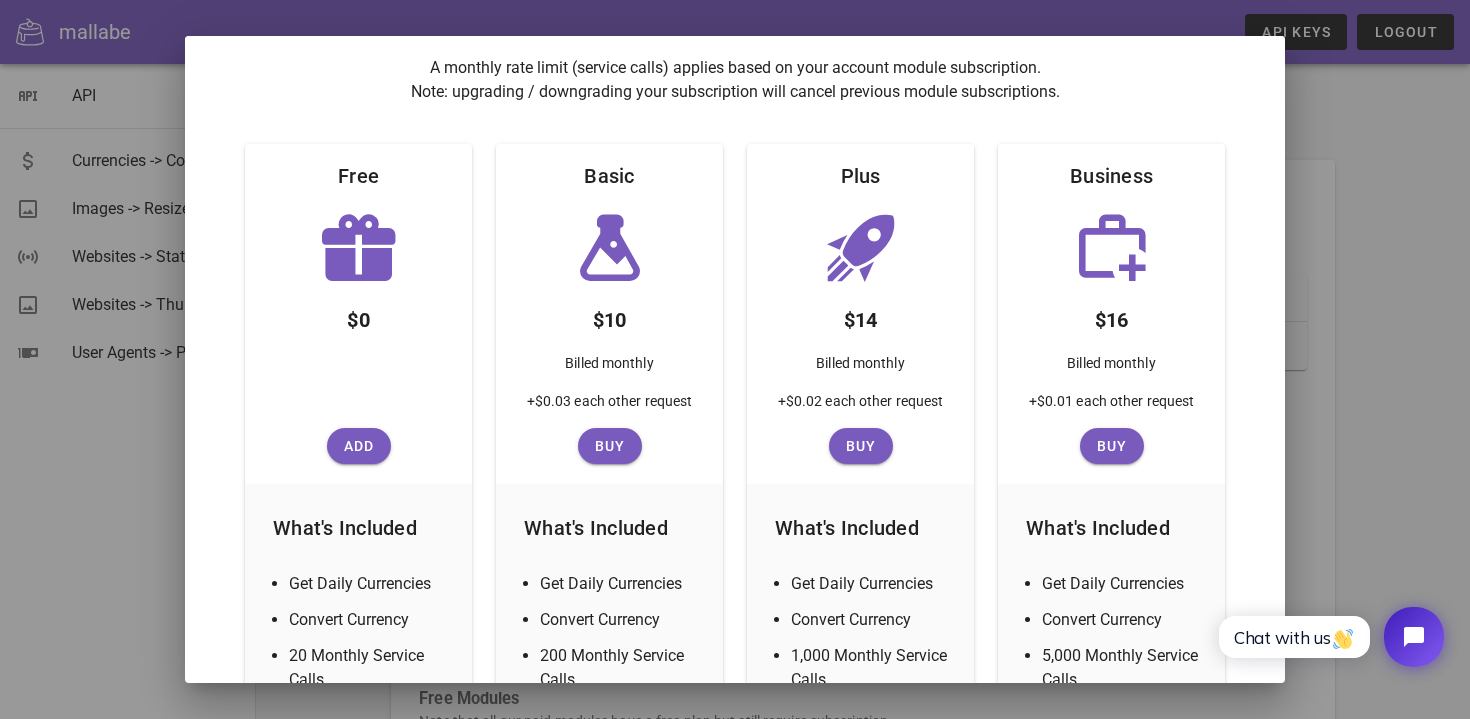 scroll, scrollTop: 182, scrollLeft: 0, axis: vertical 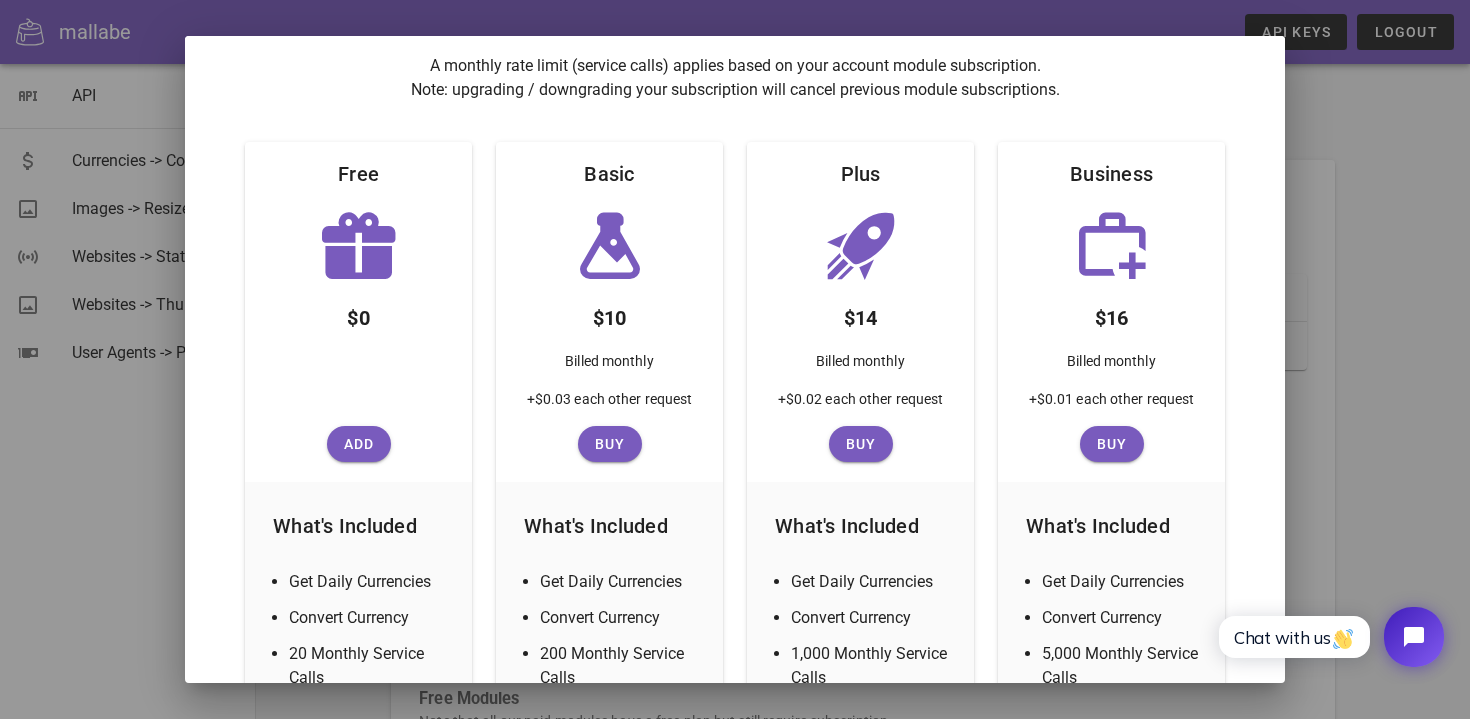 click on "+$0.03 each other request" at bounding box center [610, 407] 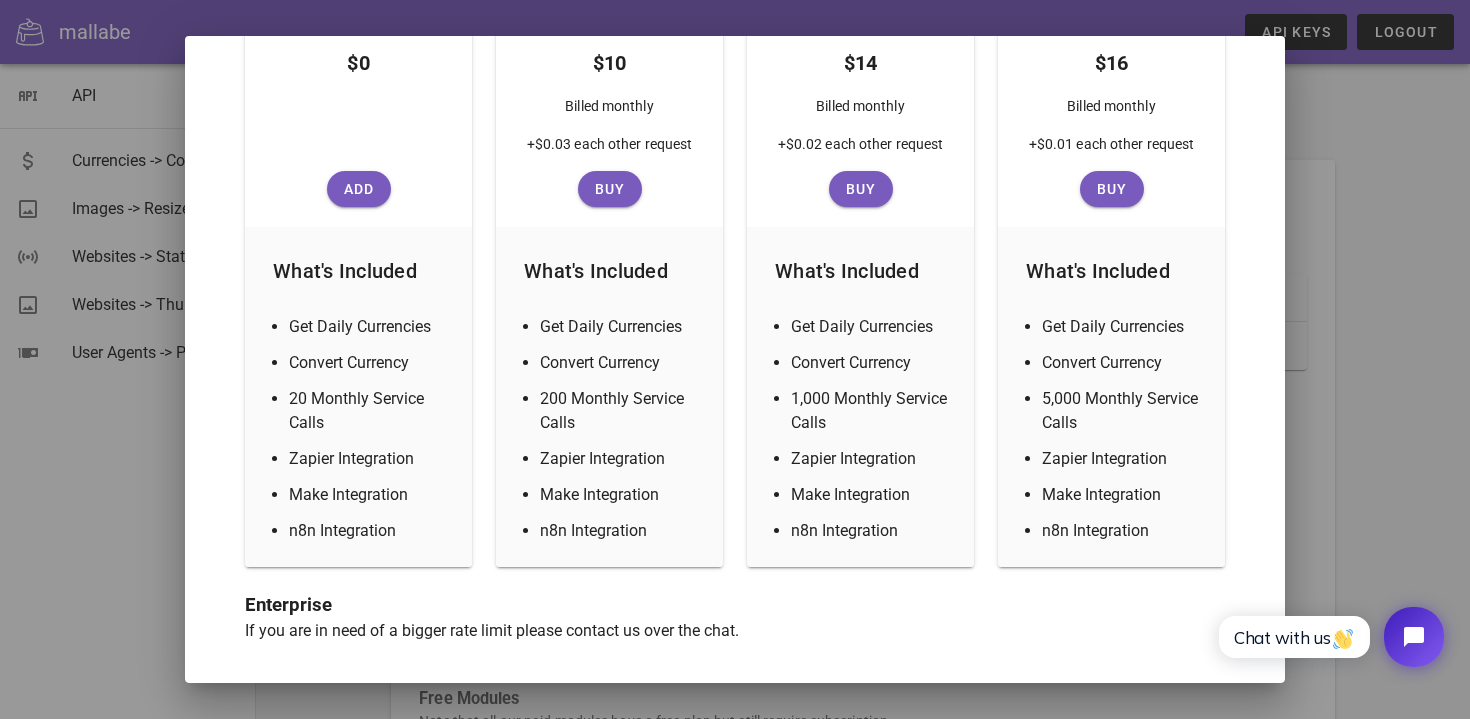 scroll, scrollTop: 0, scrollLeft: 0, axis: both 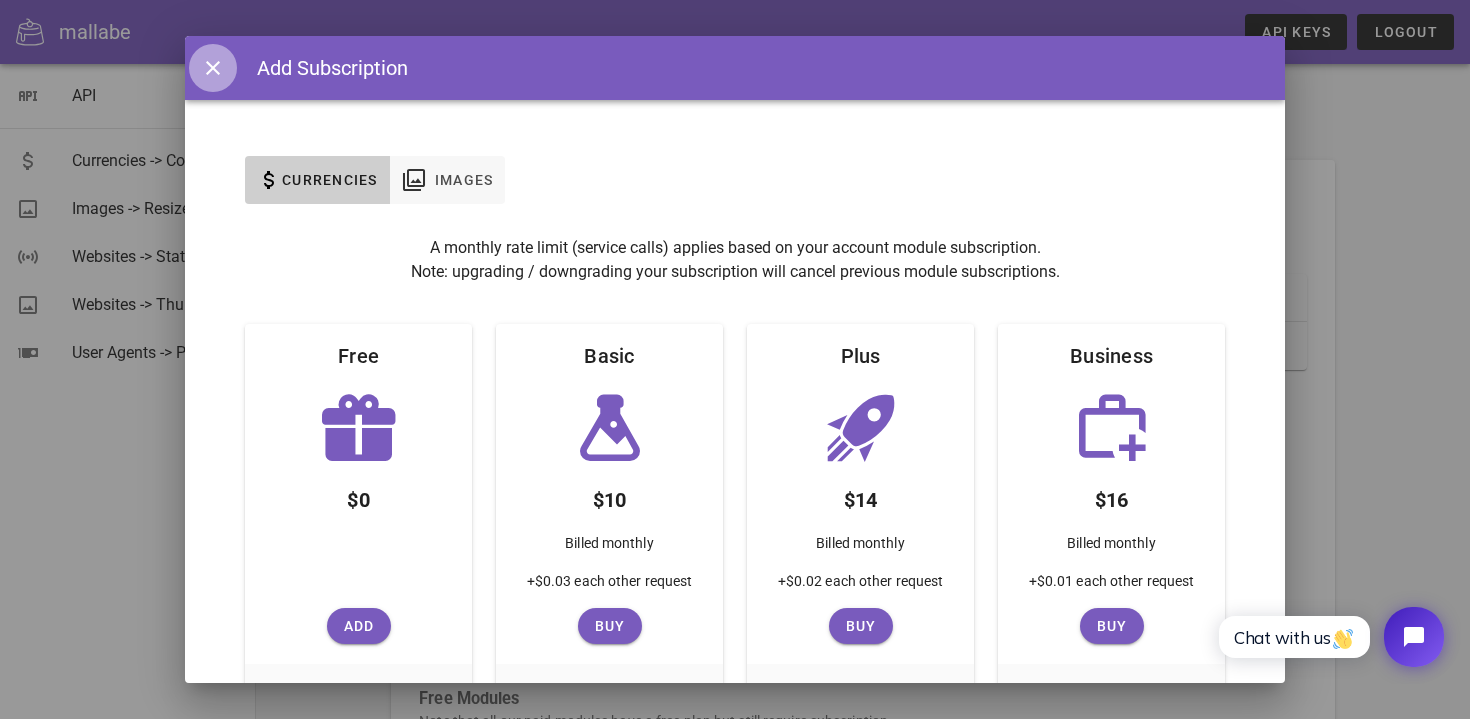 click at bounding box center (213, 68) 